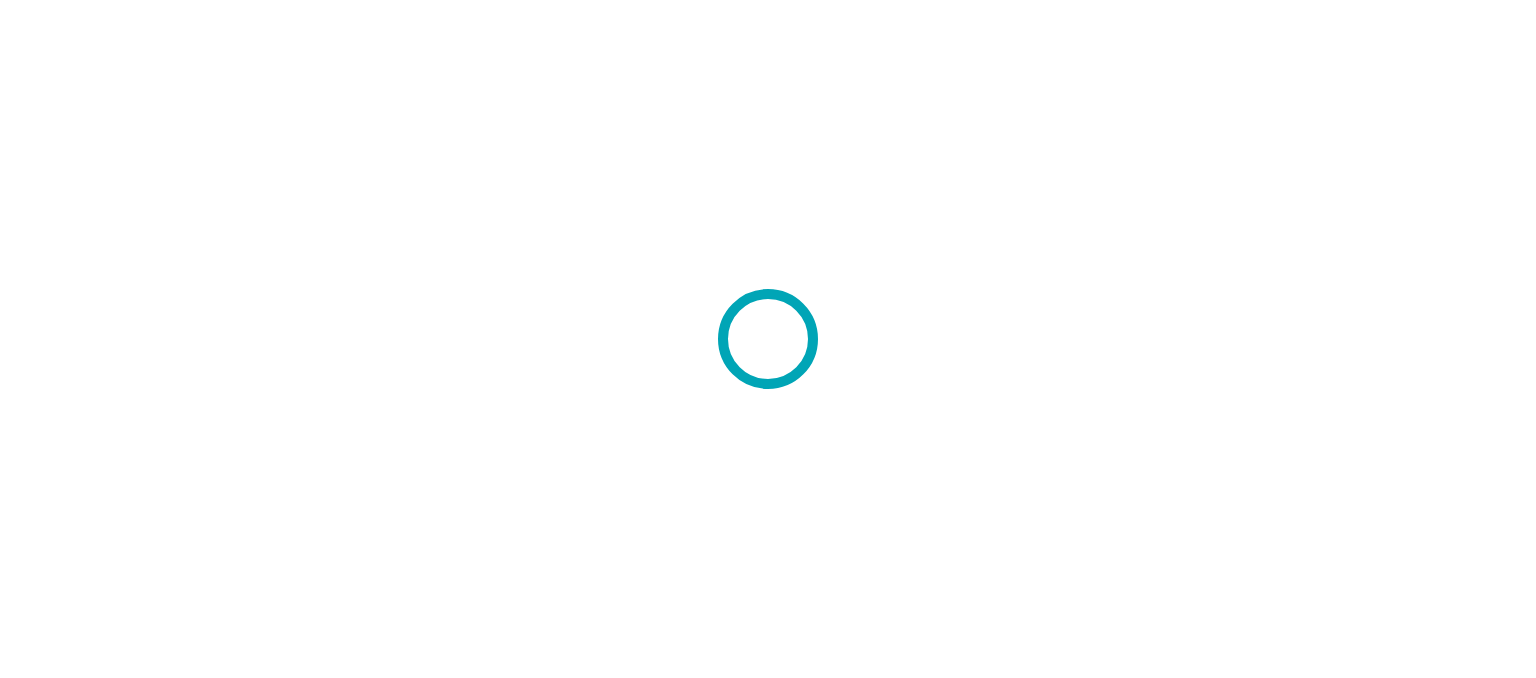scroll, scrollTop: 0, scrollLeft: 0, axis: both 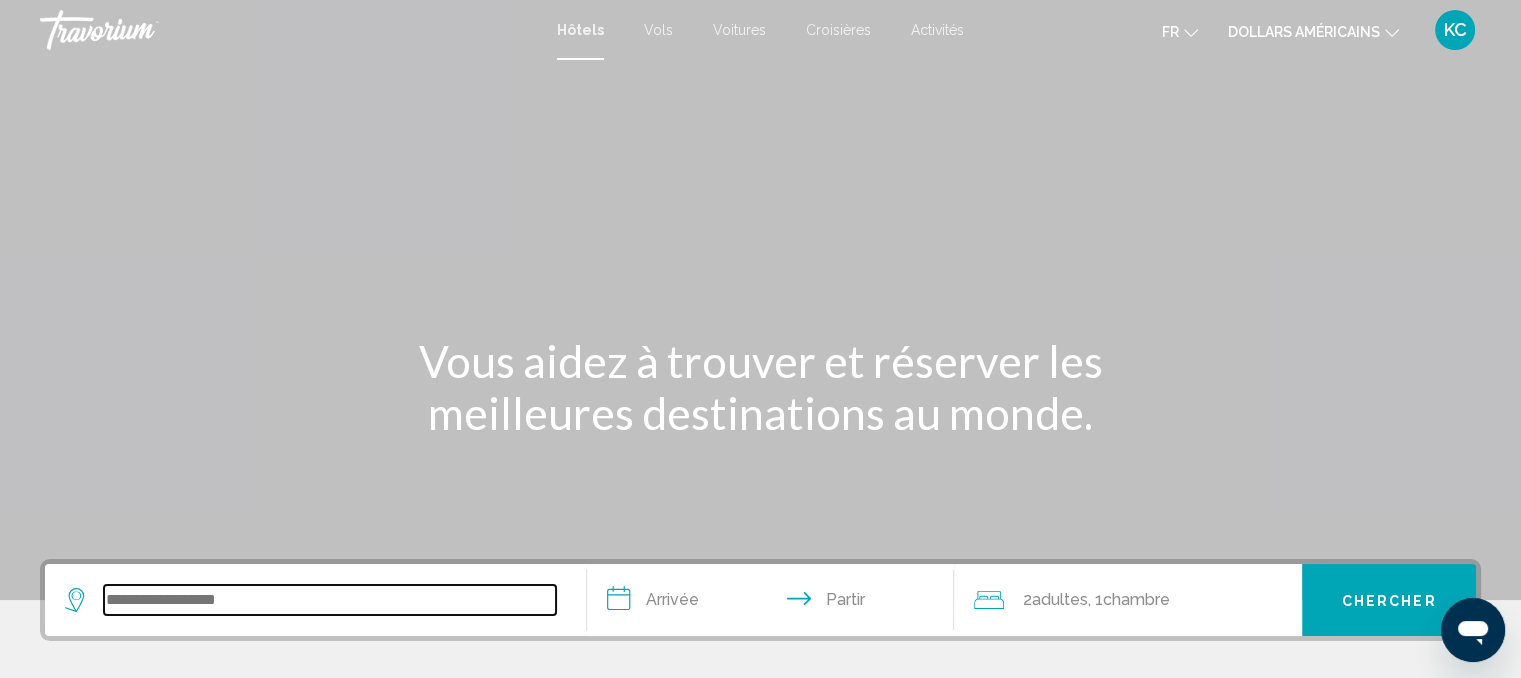 click at bounding box center (330, 600) 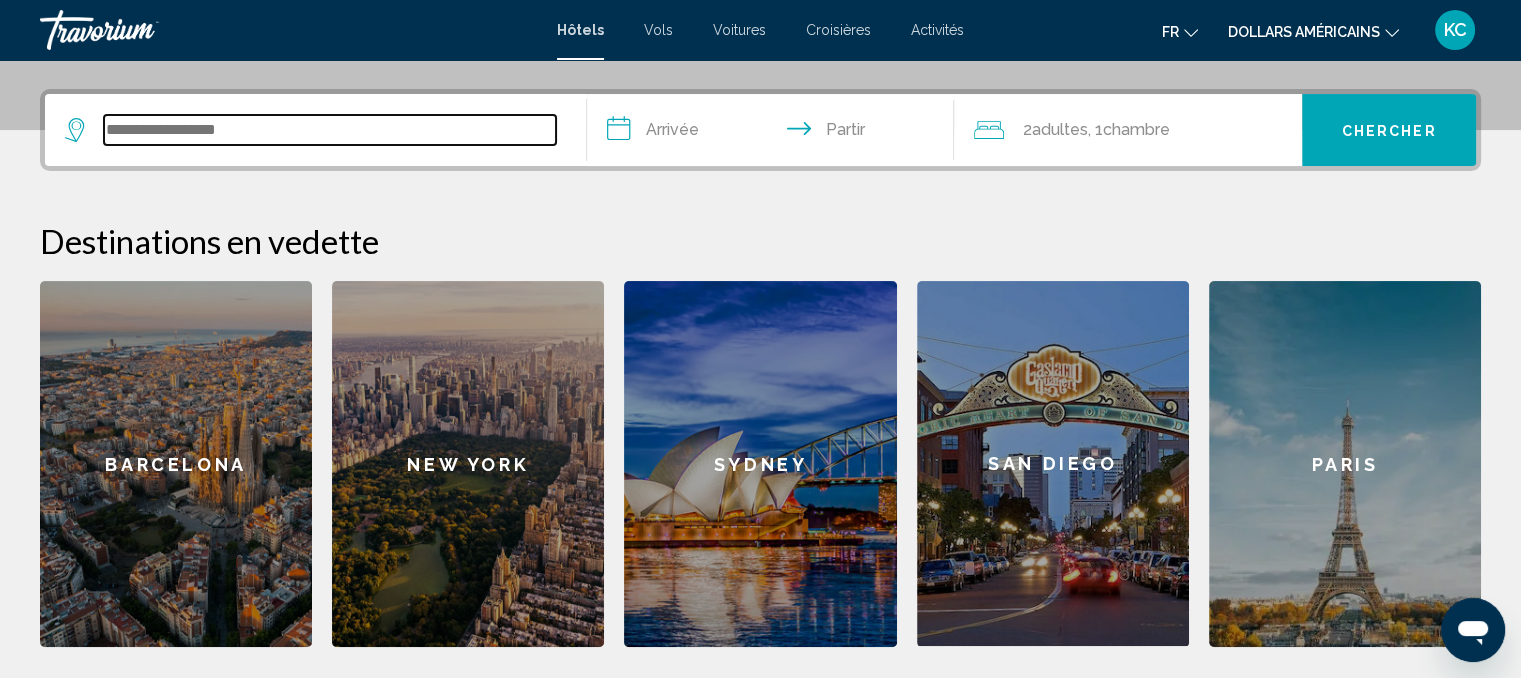 scroll, scrollTop: 493, scrollLeft: 0, axis: vertical 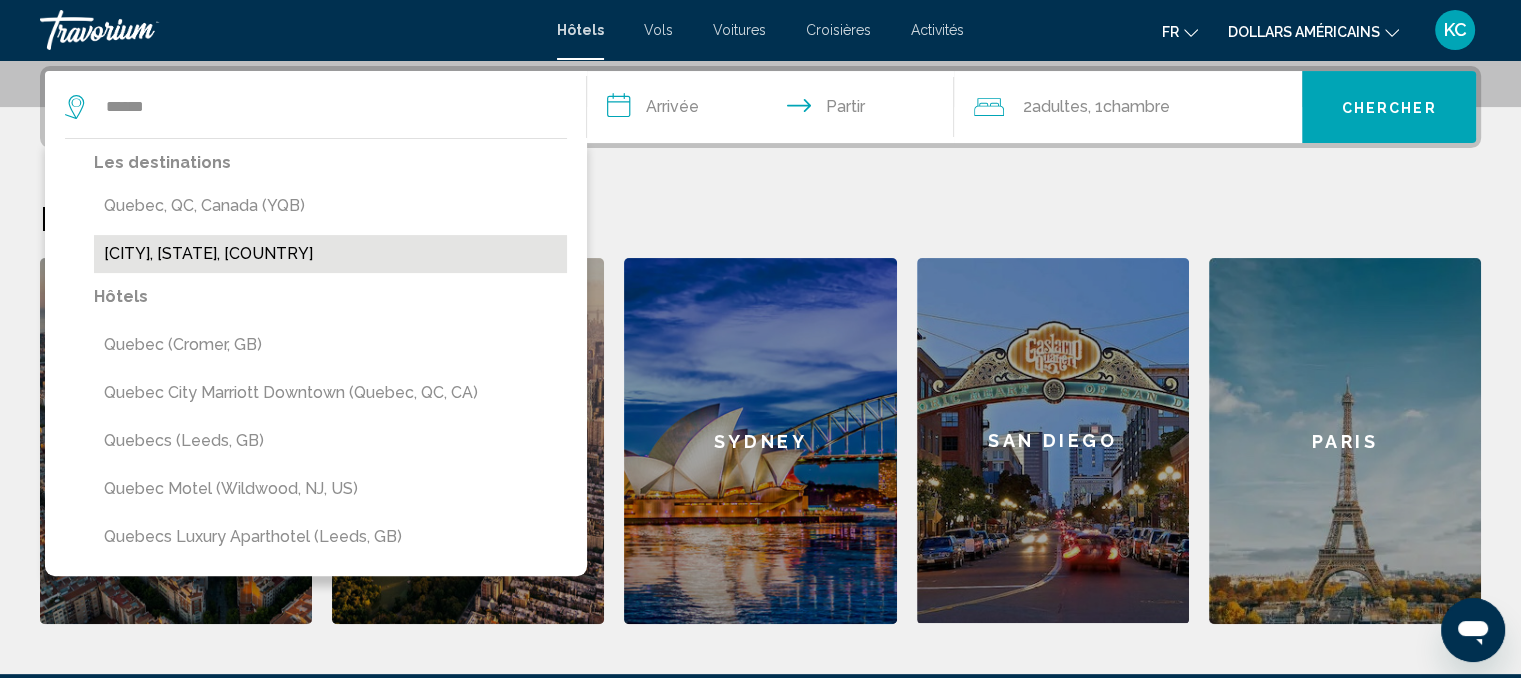 click on "[CITY], [STATE], [COUNTRY]" at bounding box center (330, 254) 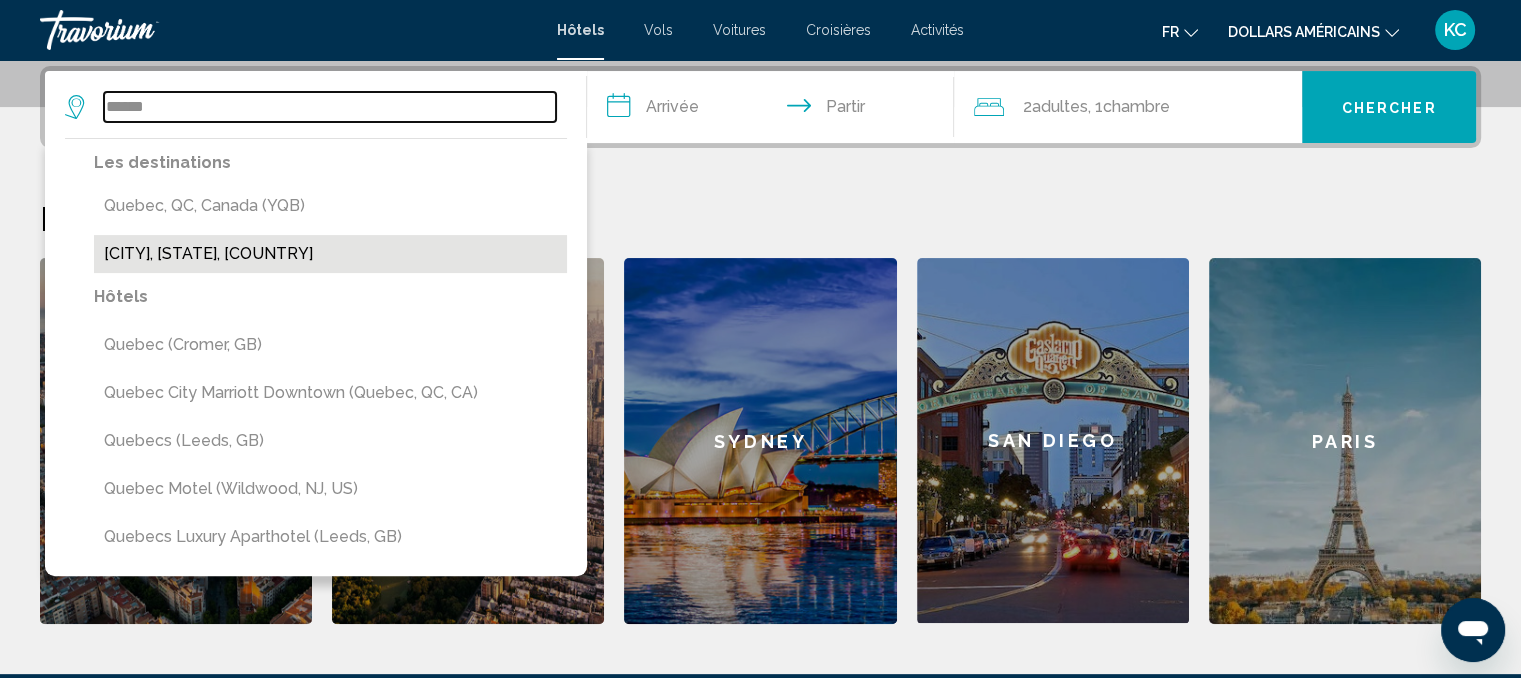 type on "**********" 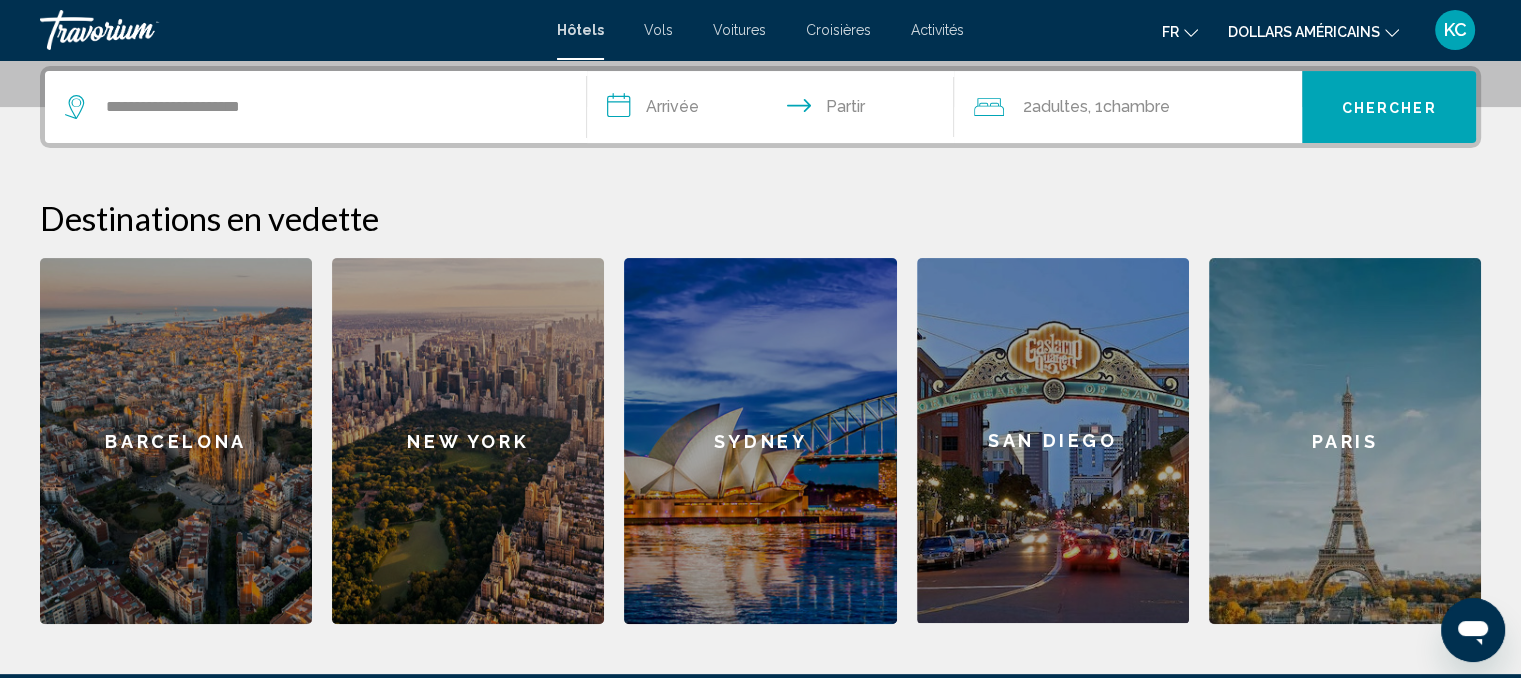 click on "**********" at bounding box center (775, 110) 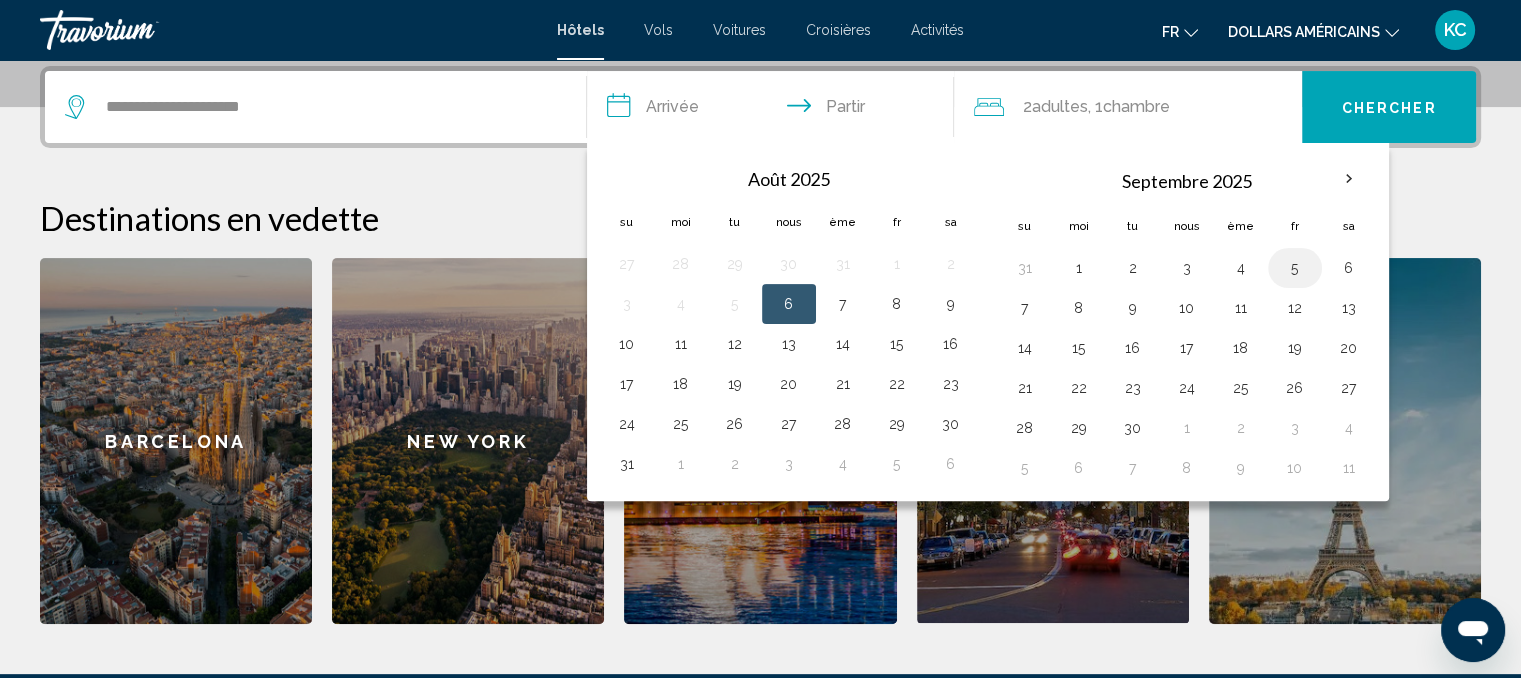 click on "5" at bounding box center [1295, 268] 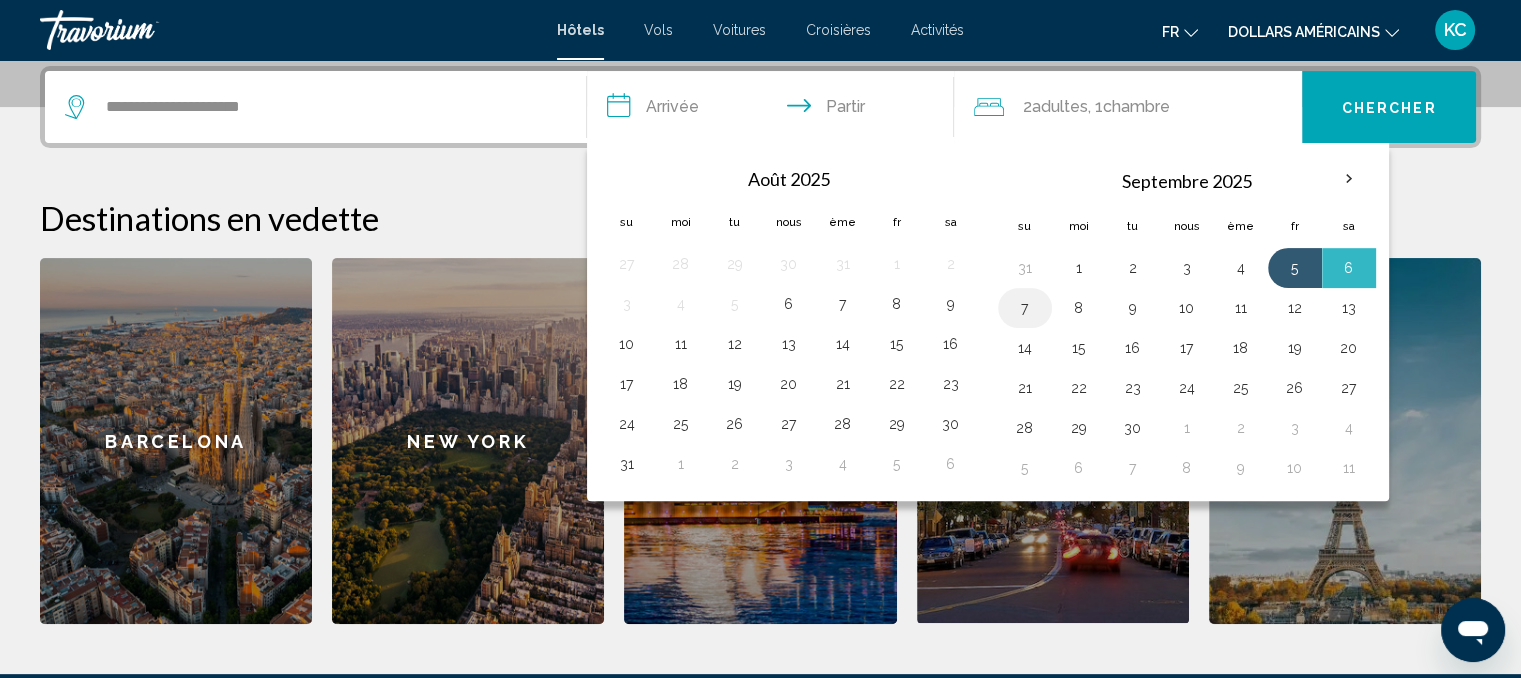 click on "7" at bounding box center (1025, 308) 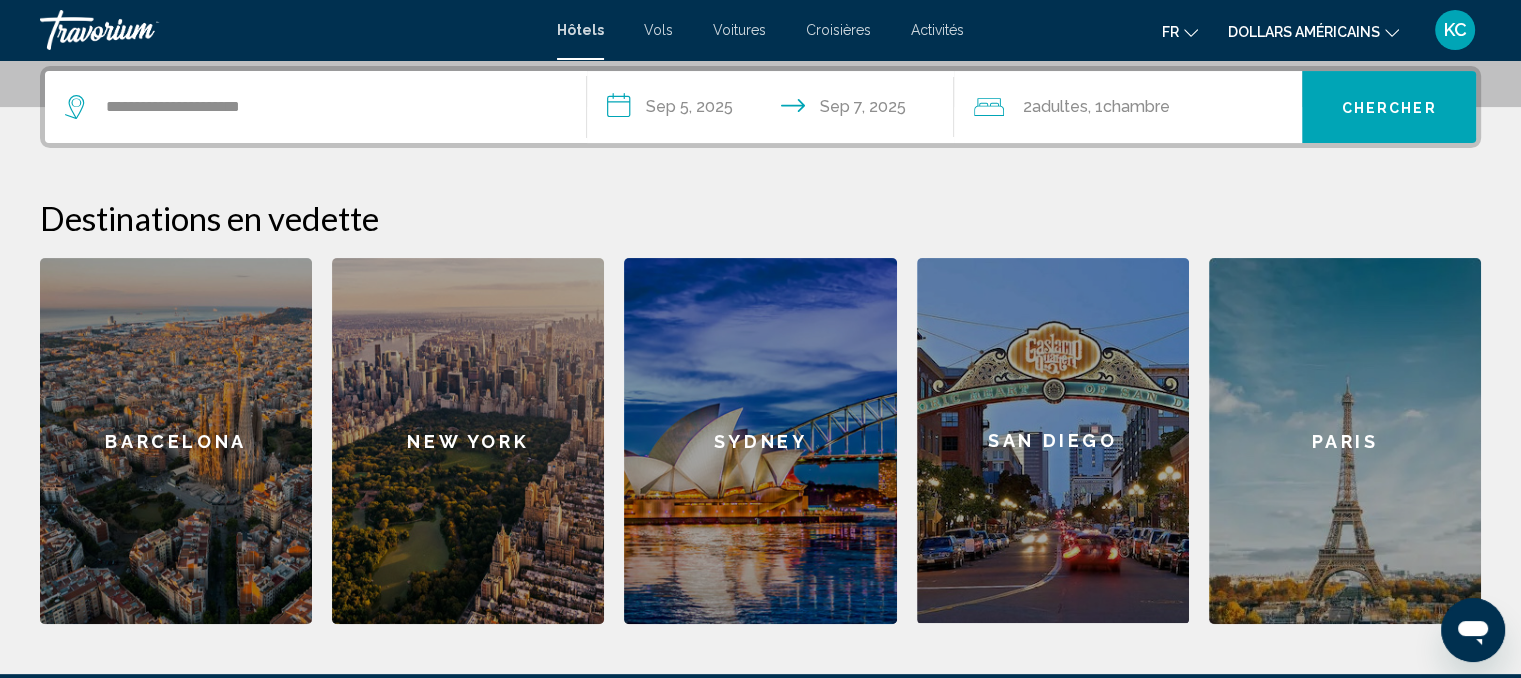 click on "2  adultes Adulte , 1  Chambre pièces" 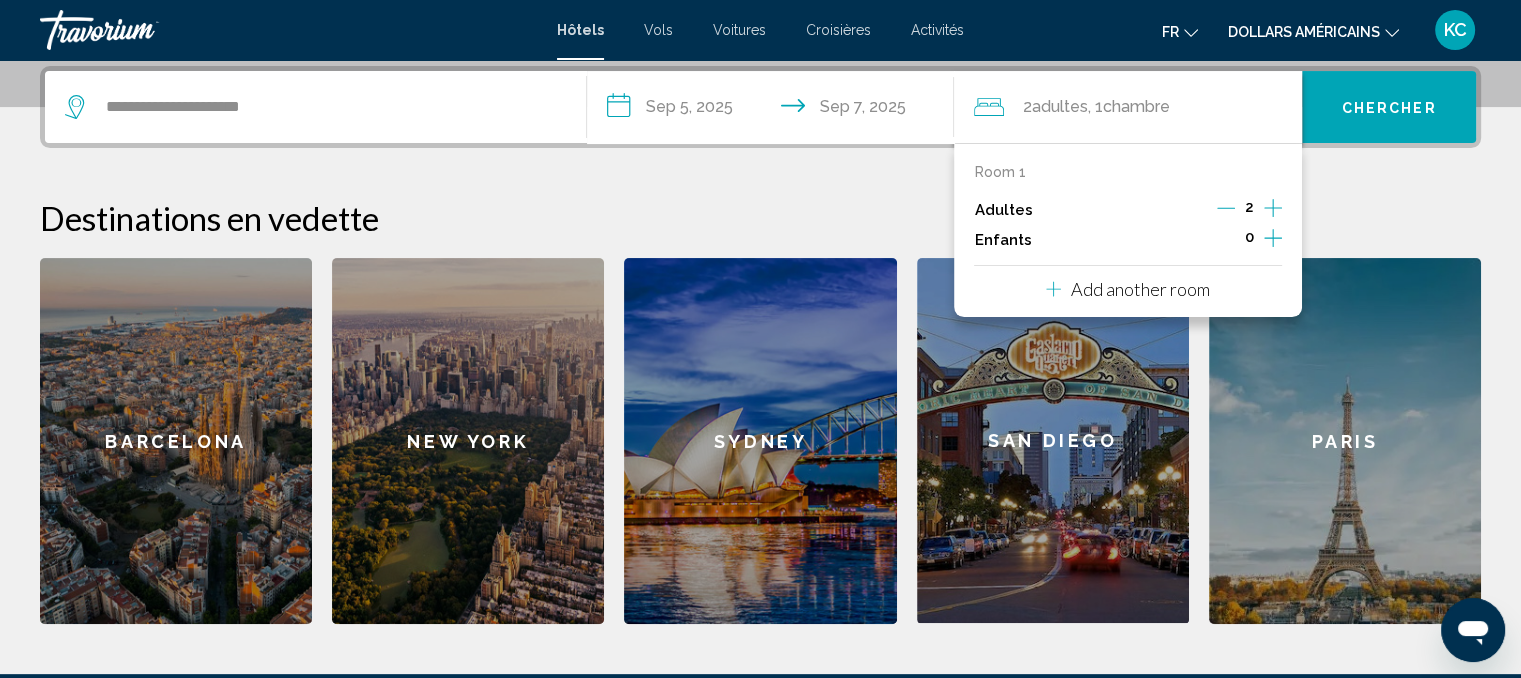 click 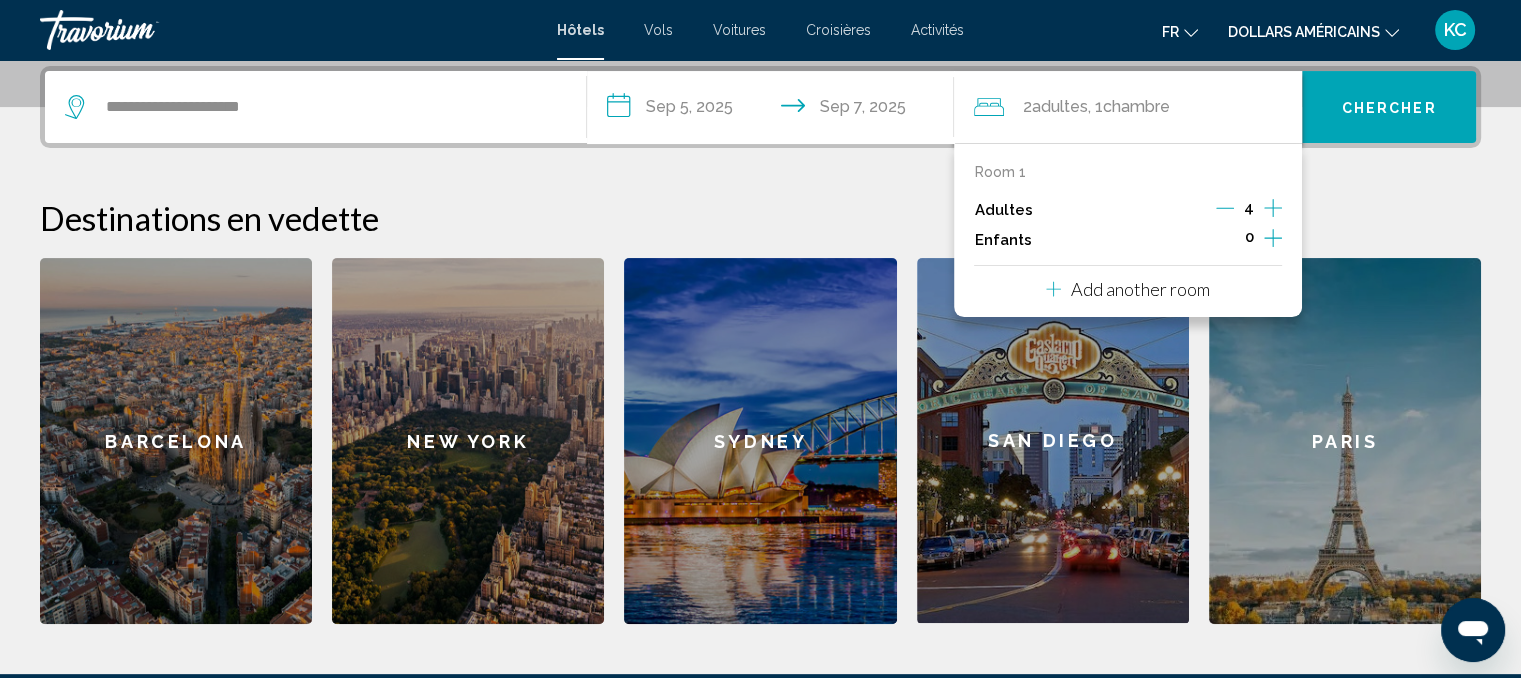 click 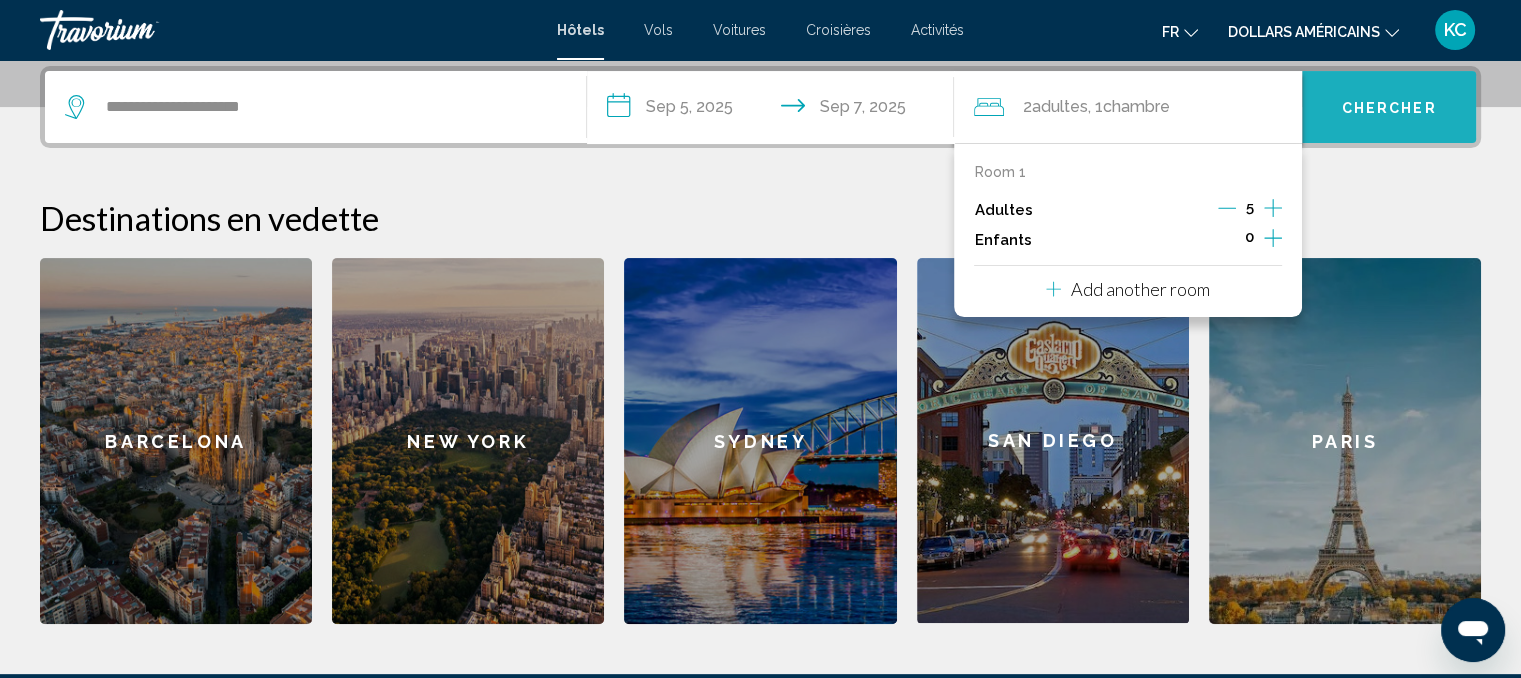 click on "Chercher" at bounding box center (1389, 107) 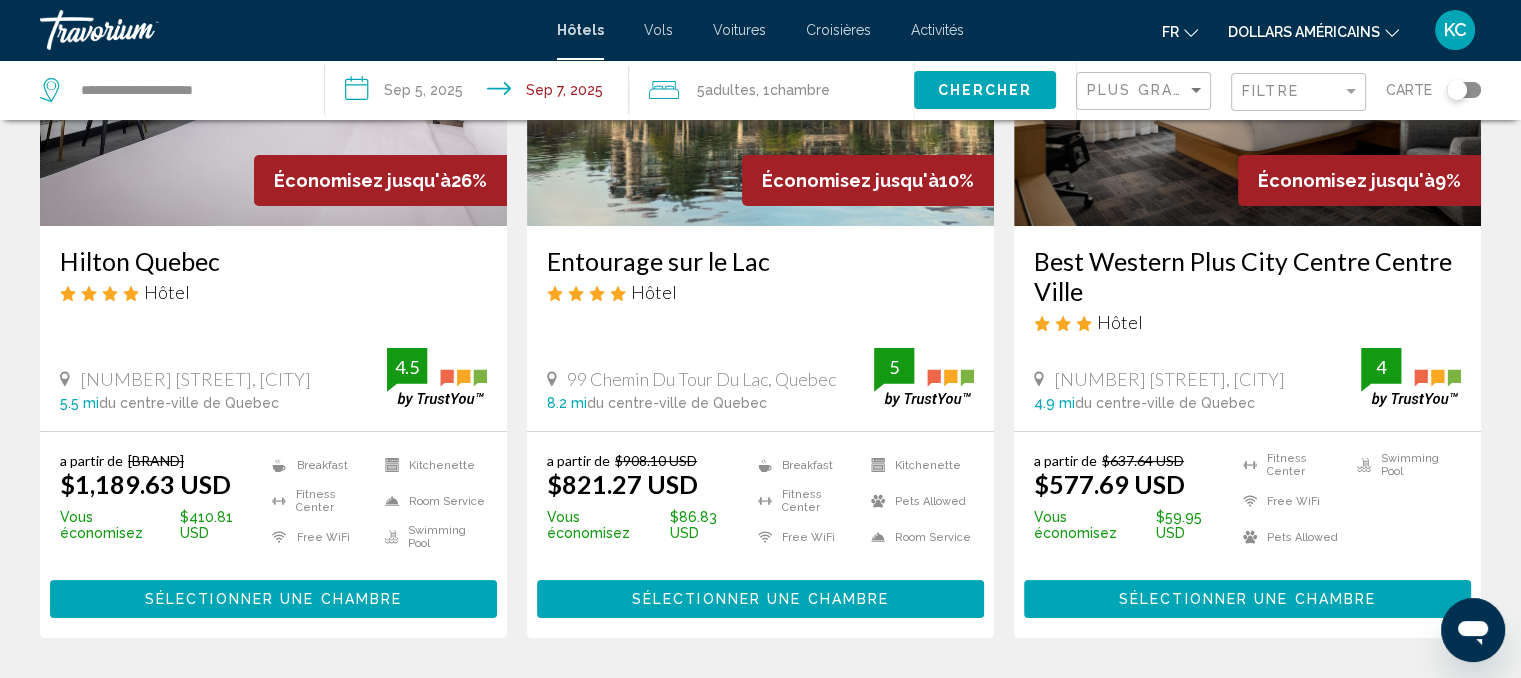 scroll, scrollTop: 288, scrollLeft: 0, axis: vertical 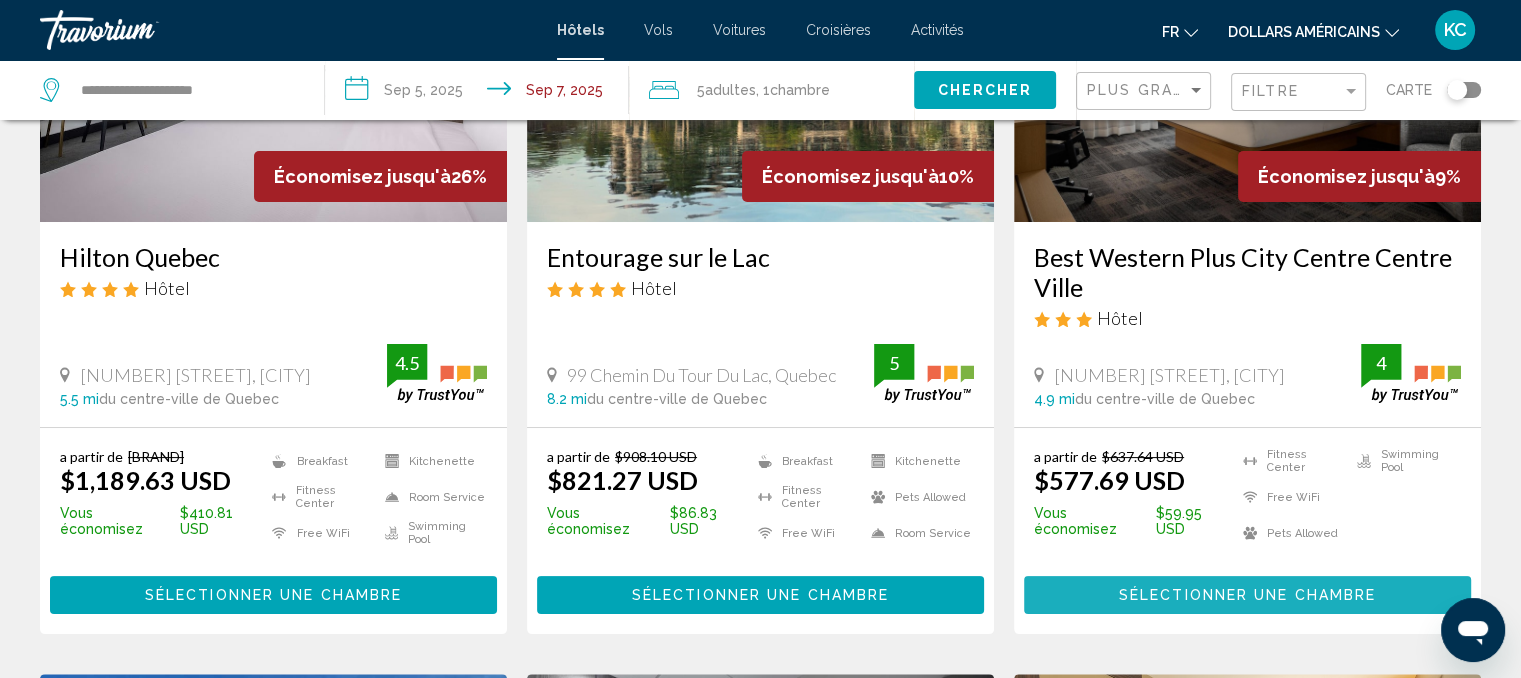 click on "Sélectionner une chambre" at bounding box center [1247, 594] 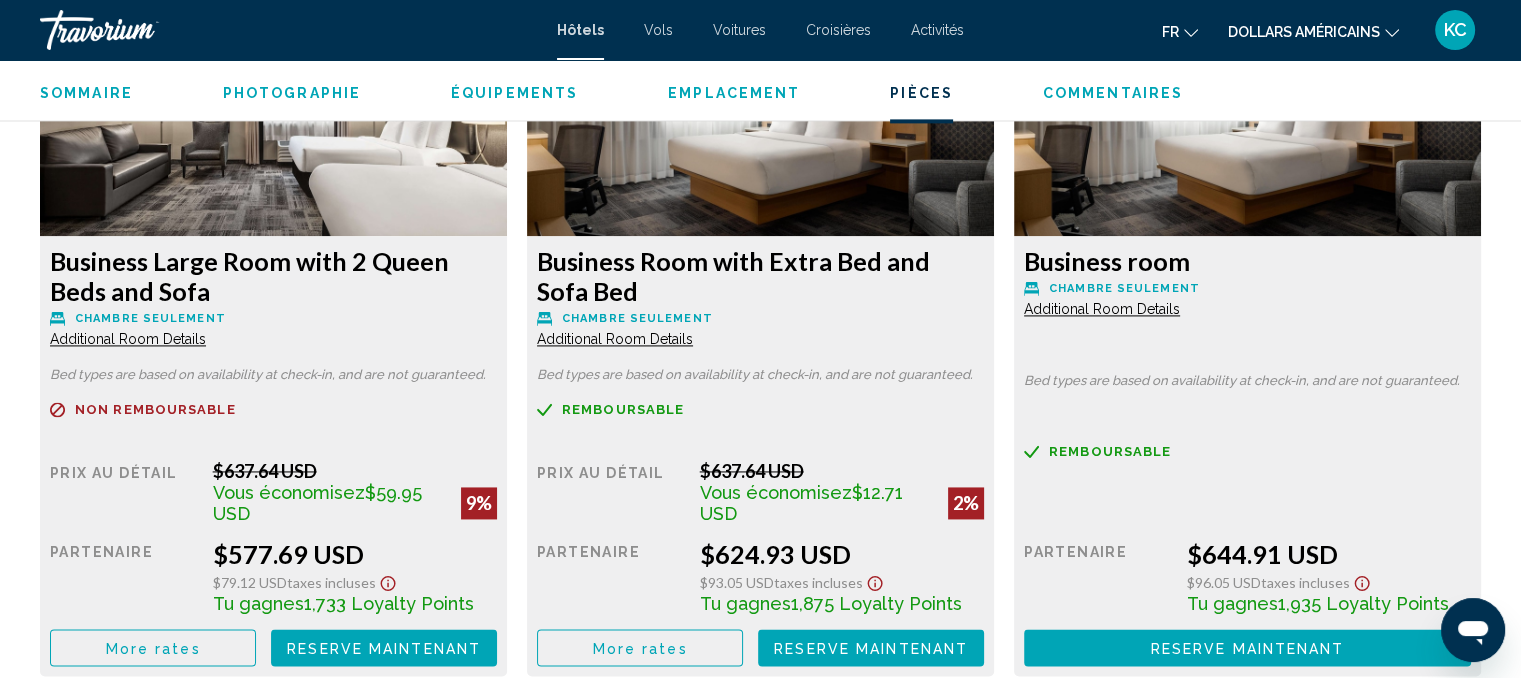 scroll, scrollTop: 2844, scrollLeft: 0, axis: vertical 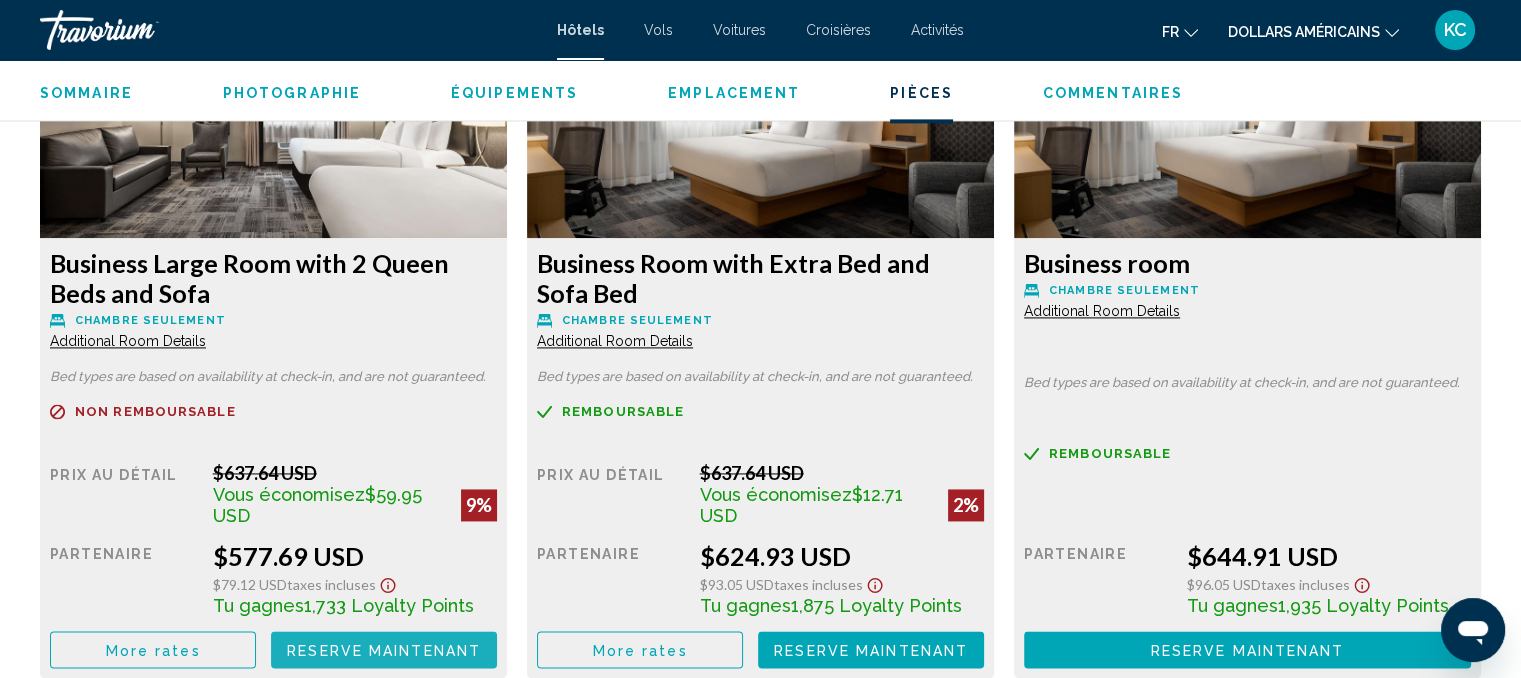 click on "Reserve maintenant" at bounding box center [384, 650] 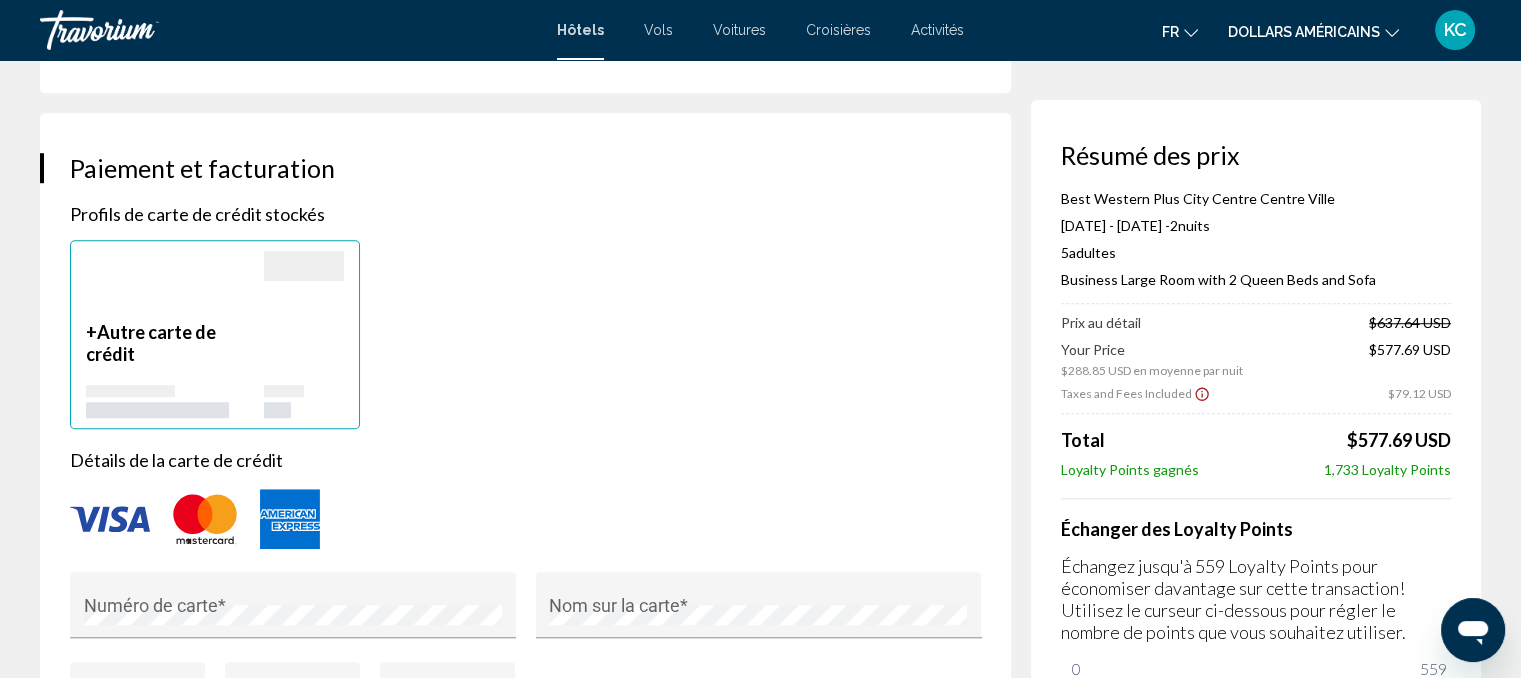 scroll, scrollTop: 1425, scrollLeft: 0, axis: vertical 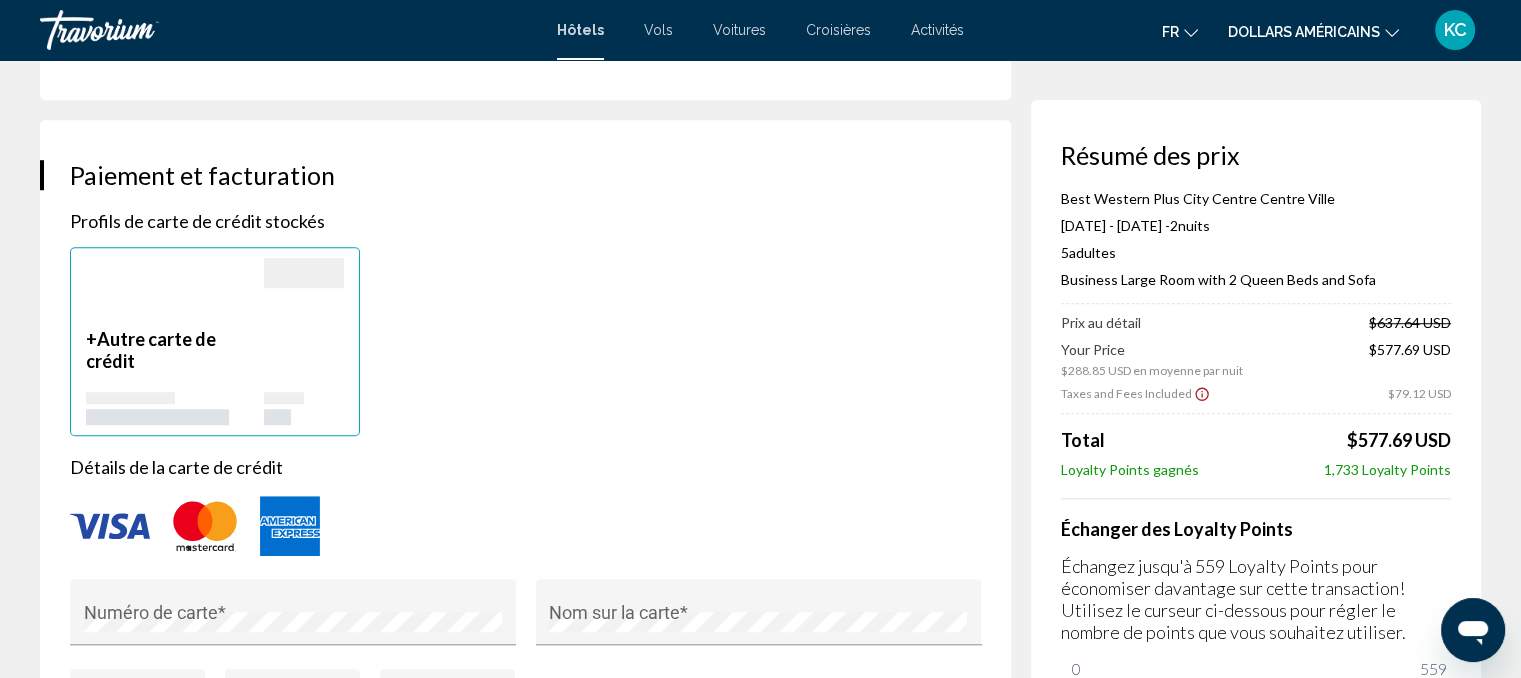 click on "Hôtels Vols Voitures Croisières Activités Hôtels Vols Voitures Croisières Activités fr
Anglais Espagnol Français italien Portugais russe dollars américains
USD ($) MXN (Mexique$) CAD ($ CA) GBP (£) EUR (€) AUD (A$) NZD (NZ$) CNY (CN¥) KC Se connecter" at bounding box center (760, 30) 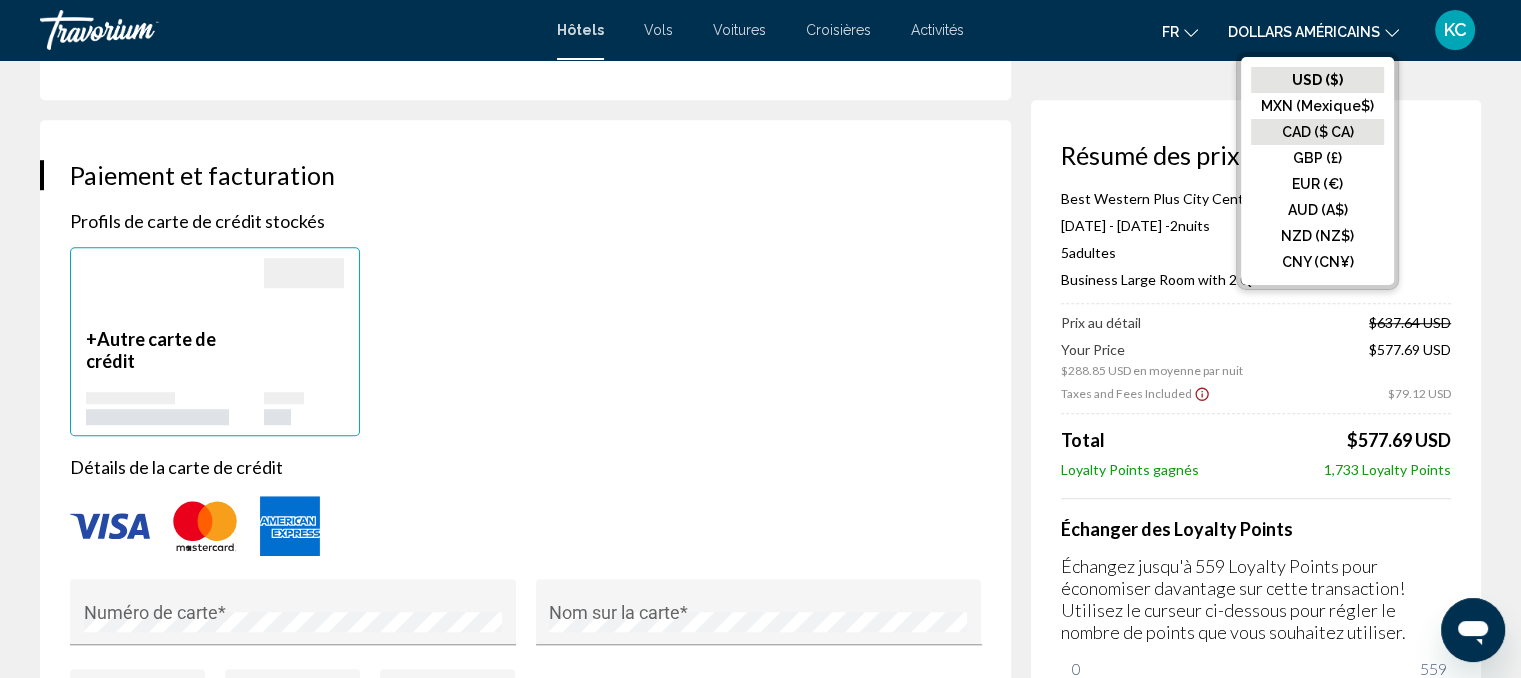 click on "CAD ($ CA)" 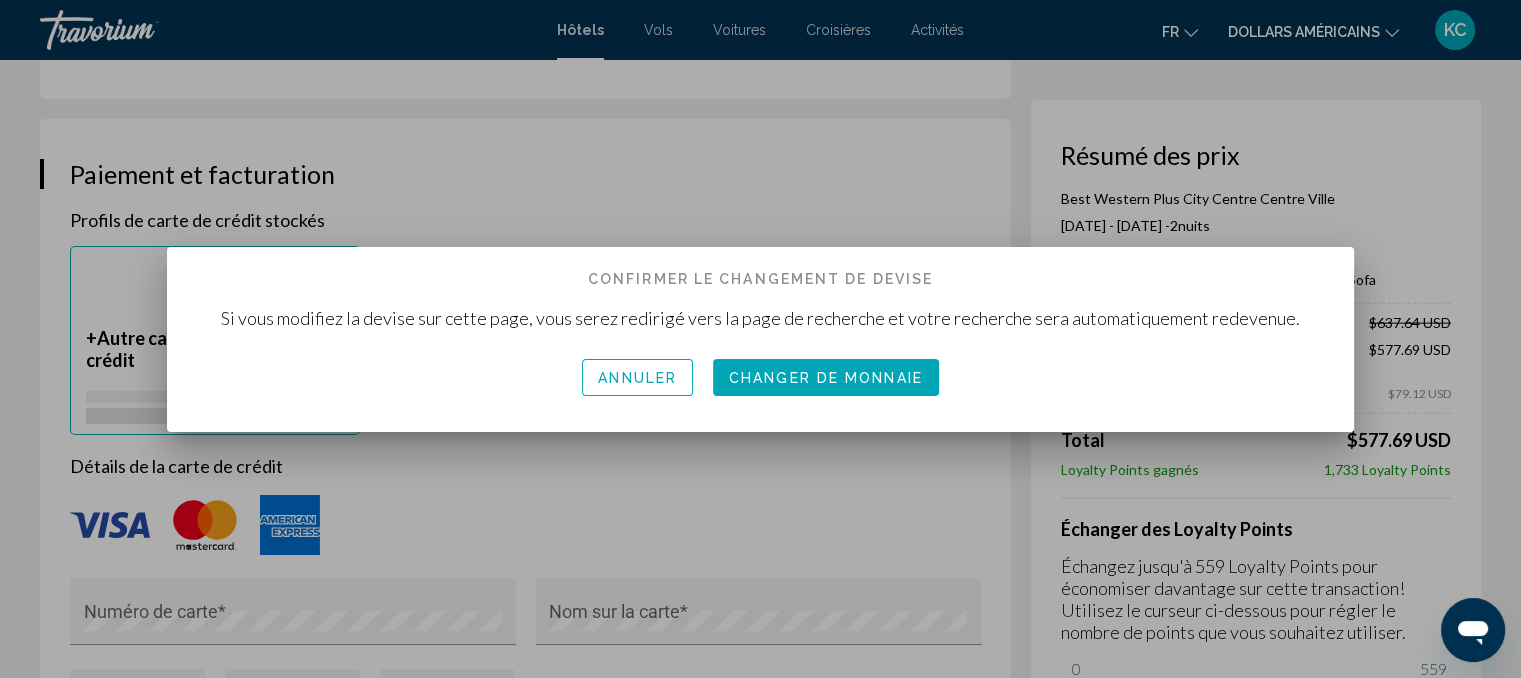 click on "Changer de monnaie" at bounding box center (826, 378) 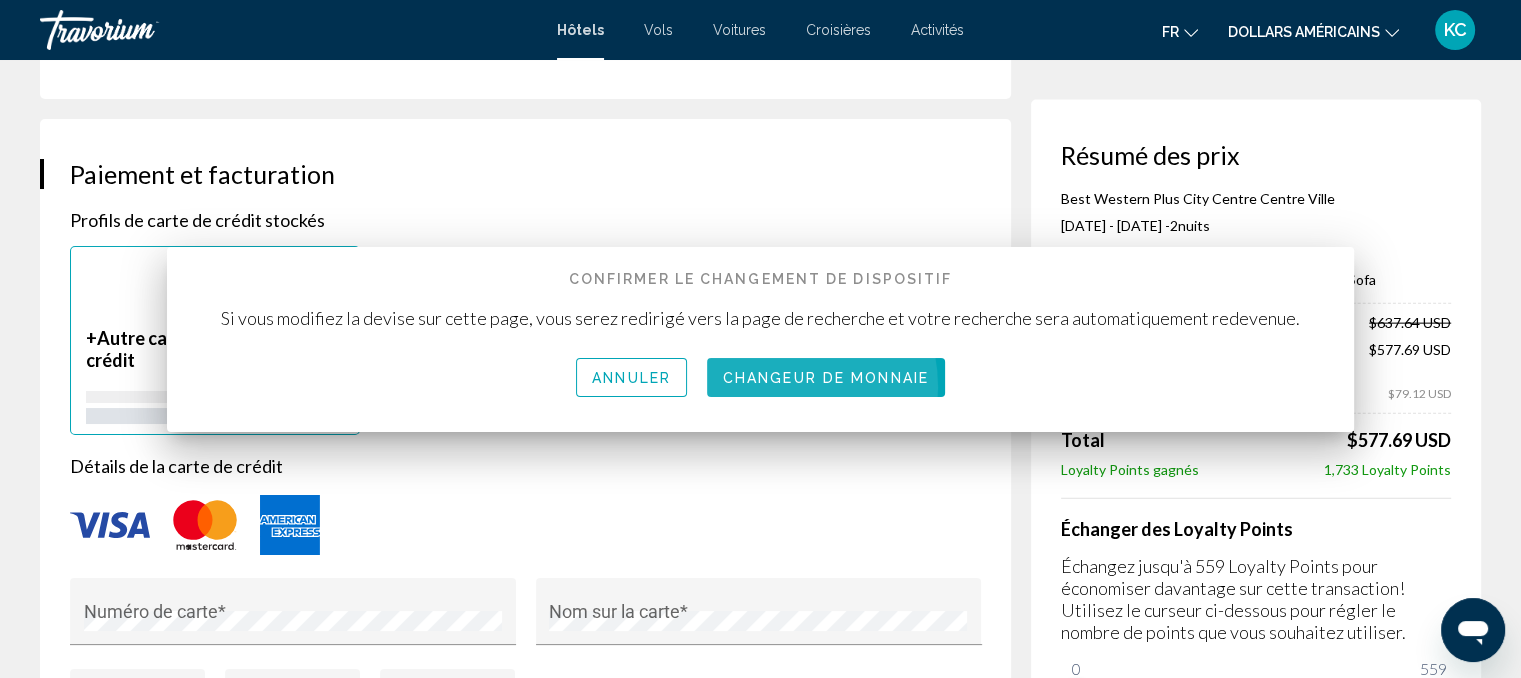 scroll, scrollTop: 1425, scrollLeft: 0, axis: vertical 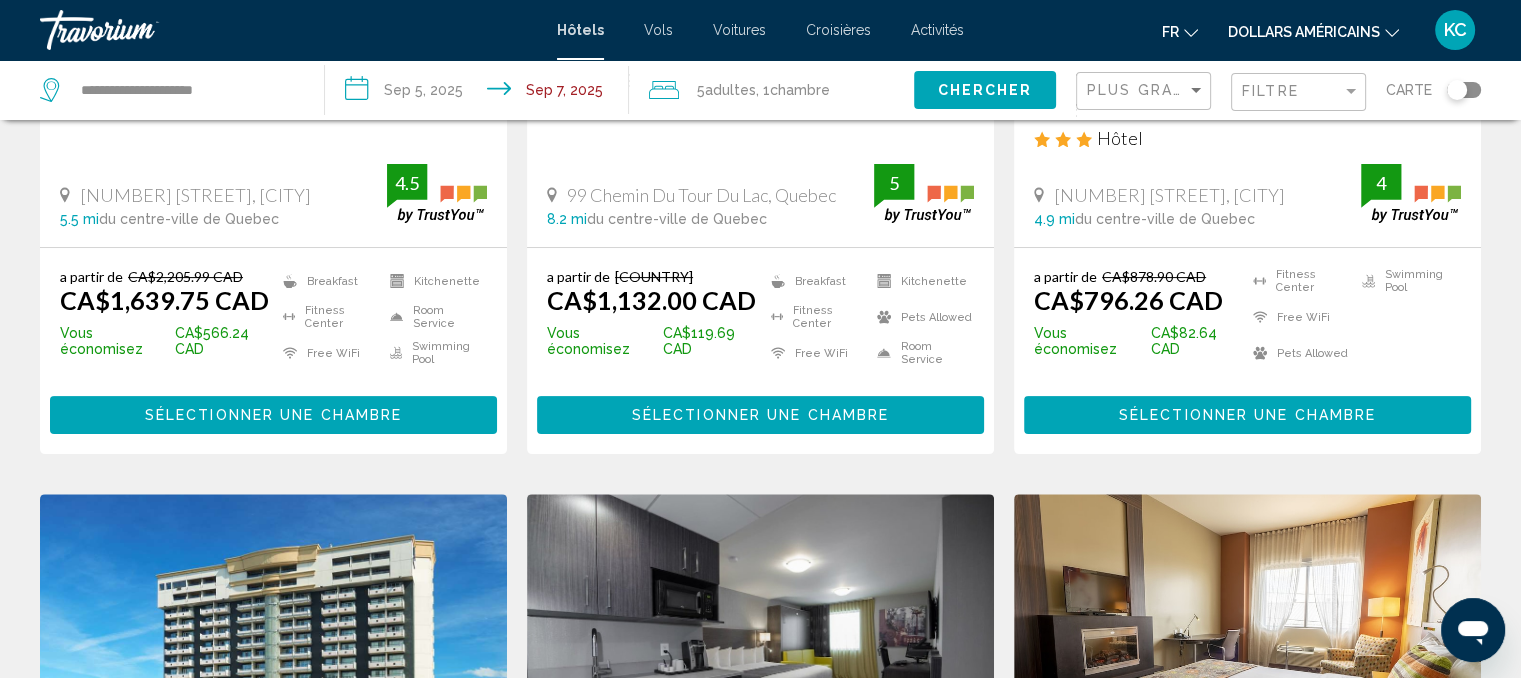 click on "Sélectionner une chambre" at bounding box center (1247, 416) 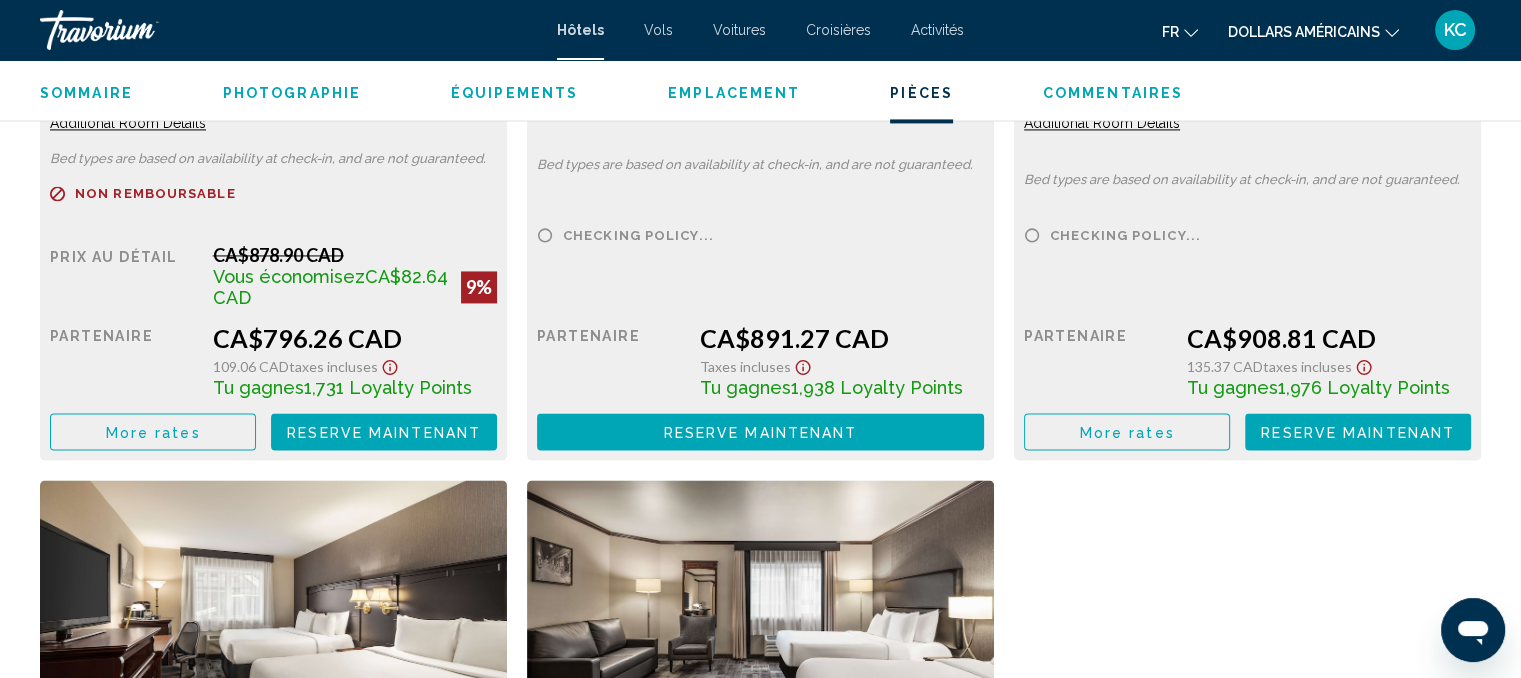 scroll, scrollTop: 3061, scrollLeft: 0, axis: vertical 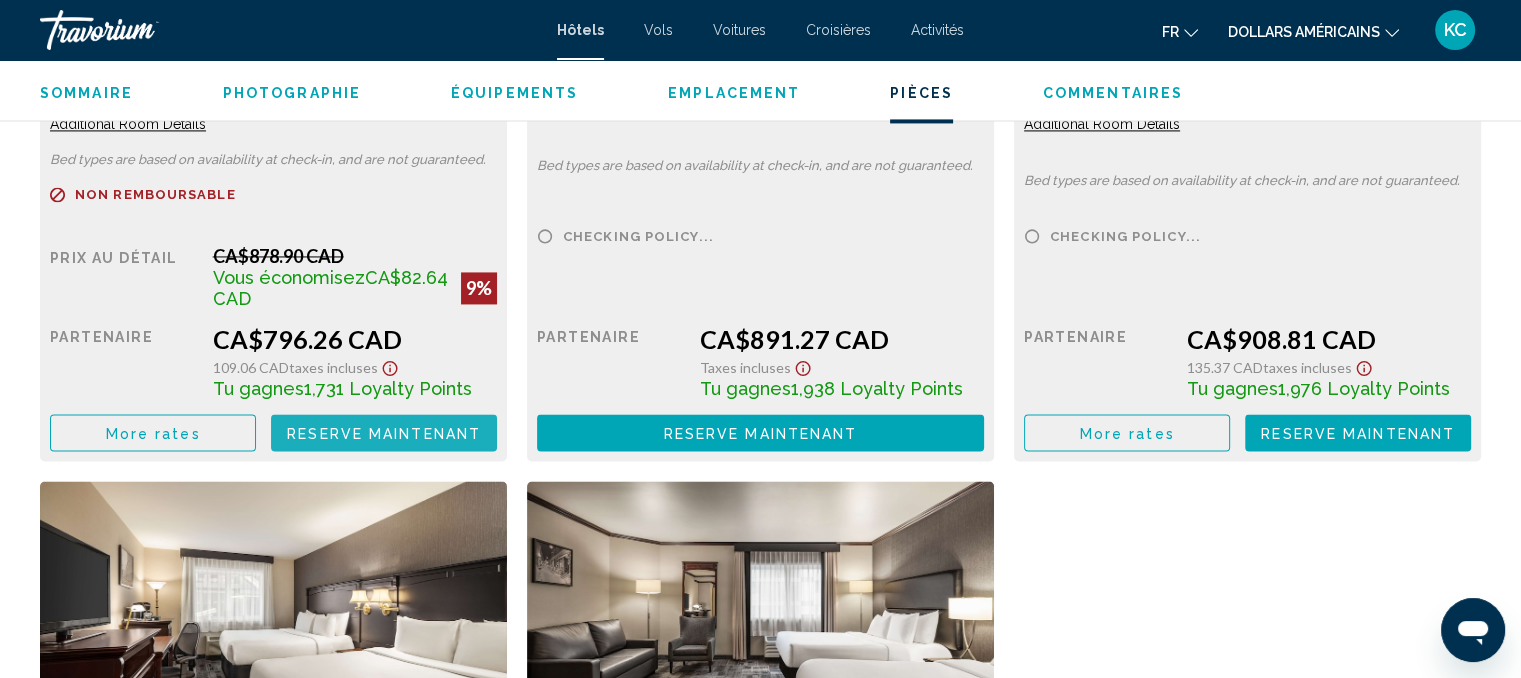 click on "Reserve maintenant" at bounding box center (384, 433) 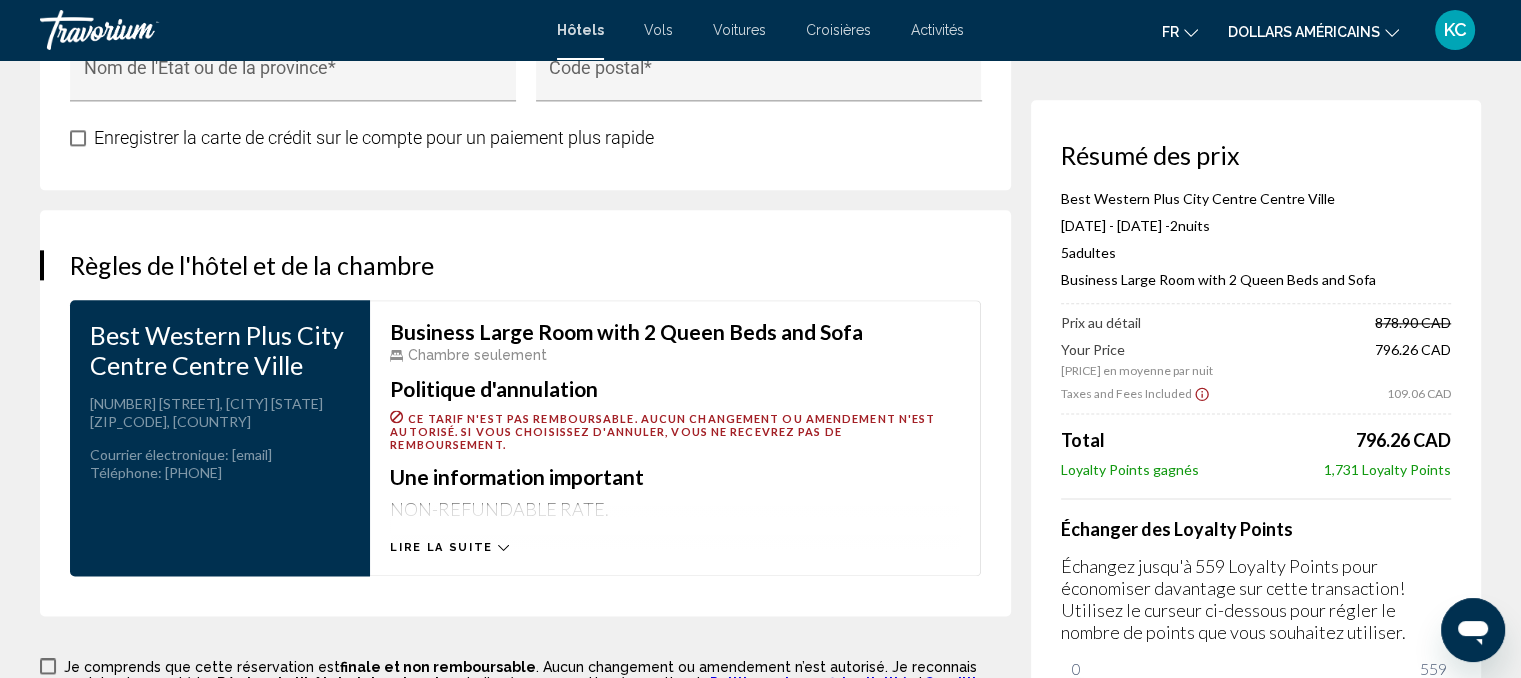 scroll, scrollTop: 2480, scrollLeft: 0, axis: vertical 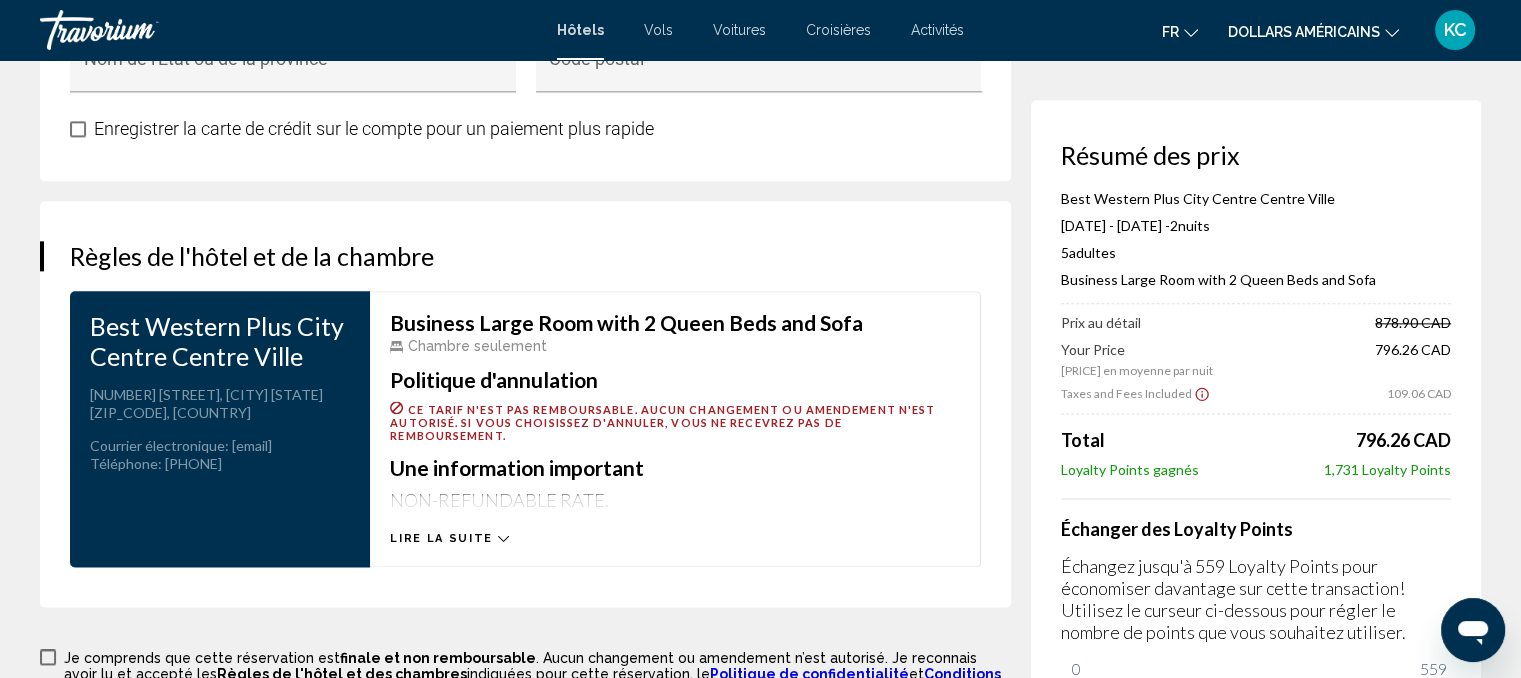 click on "Lire la suite" at bounding box center (441, 538) 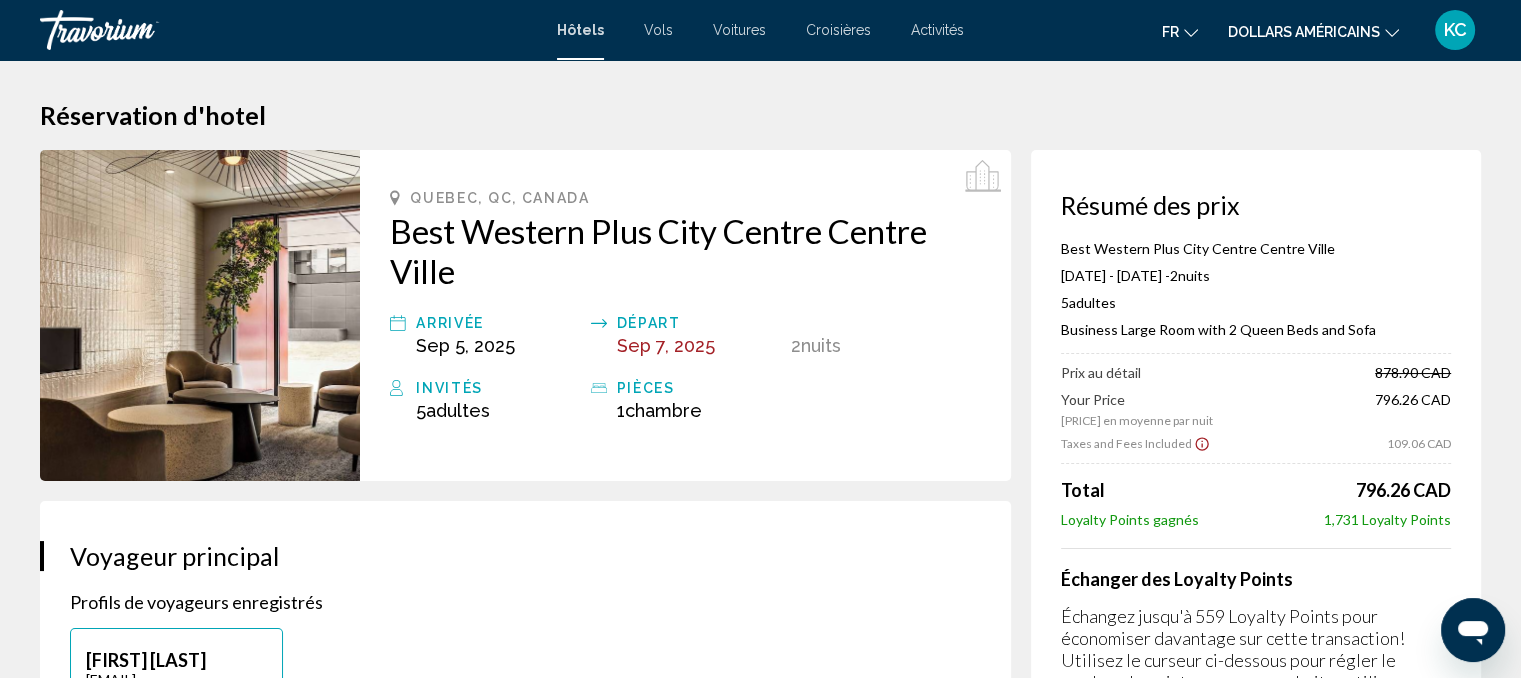 scroll, scrollTop: 4, scrollLeft: 0, axis: vertical 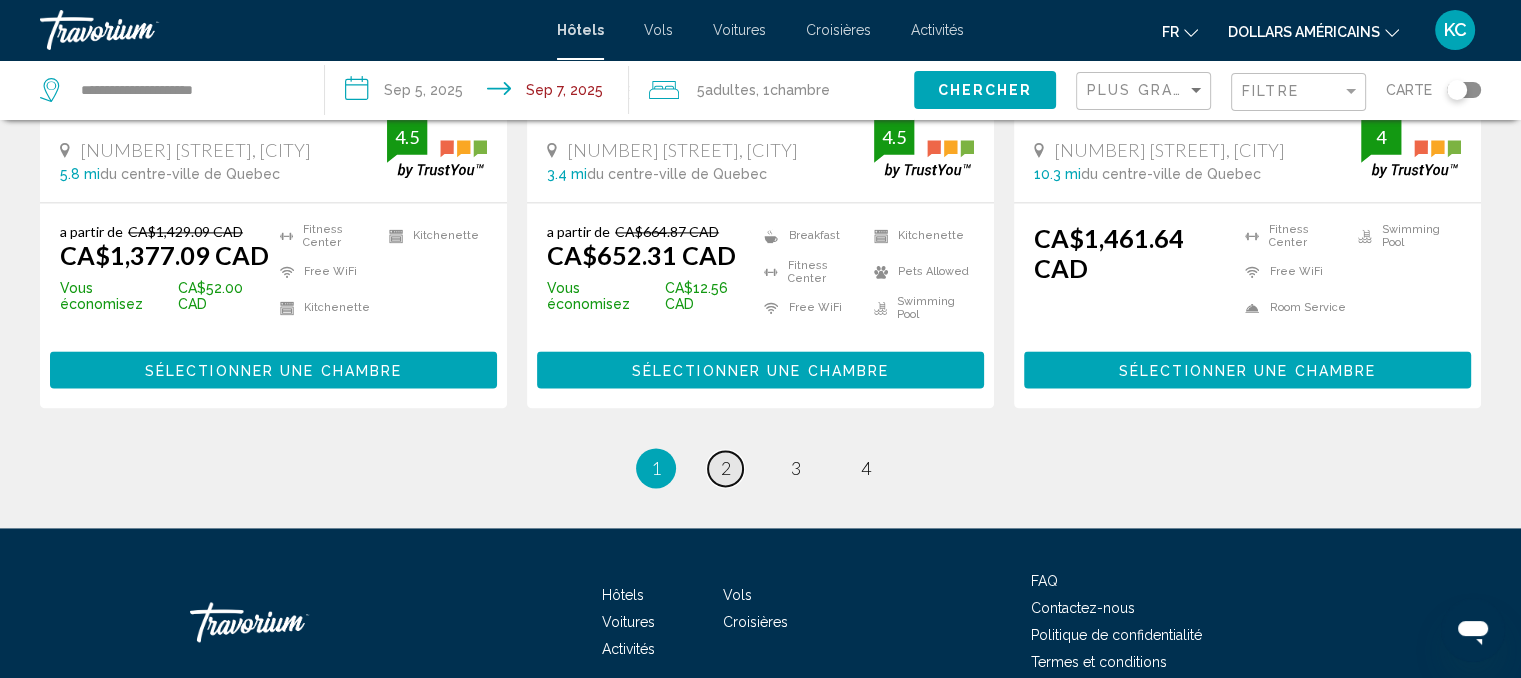 click on "2" at bounding box center (726, 468) 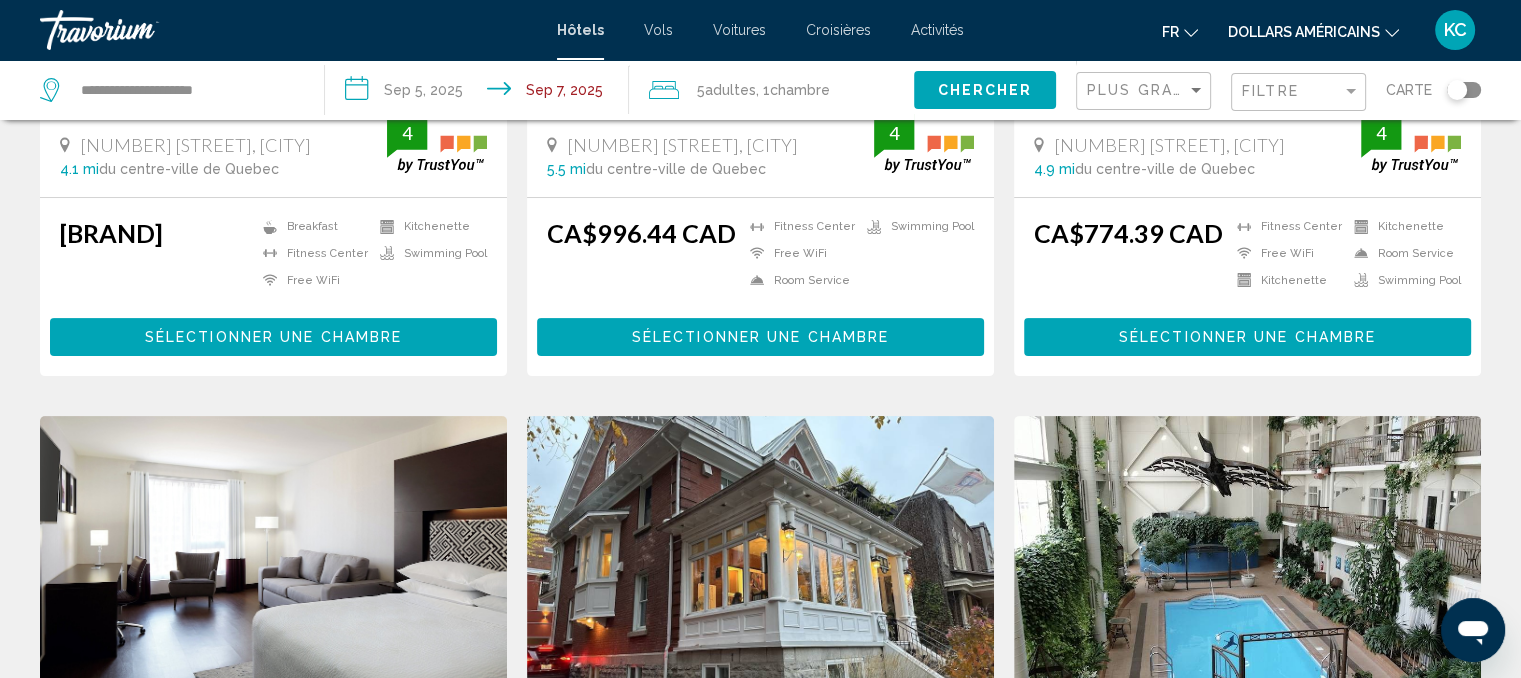 scroll, scrollTop: 0, scrollLeft: 0, axis: both 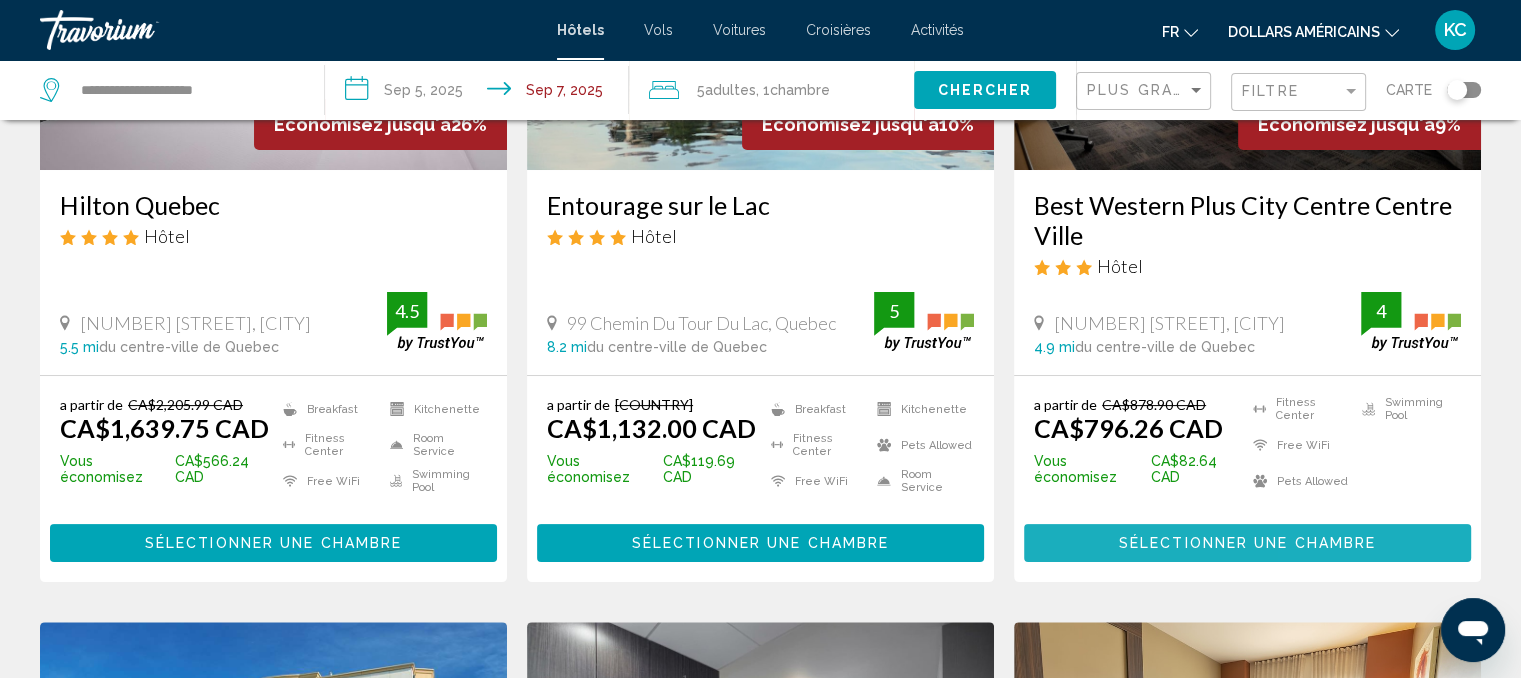 click on "Sélectionner une chambre" at bounding box center [1247, 544] 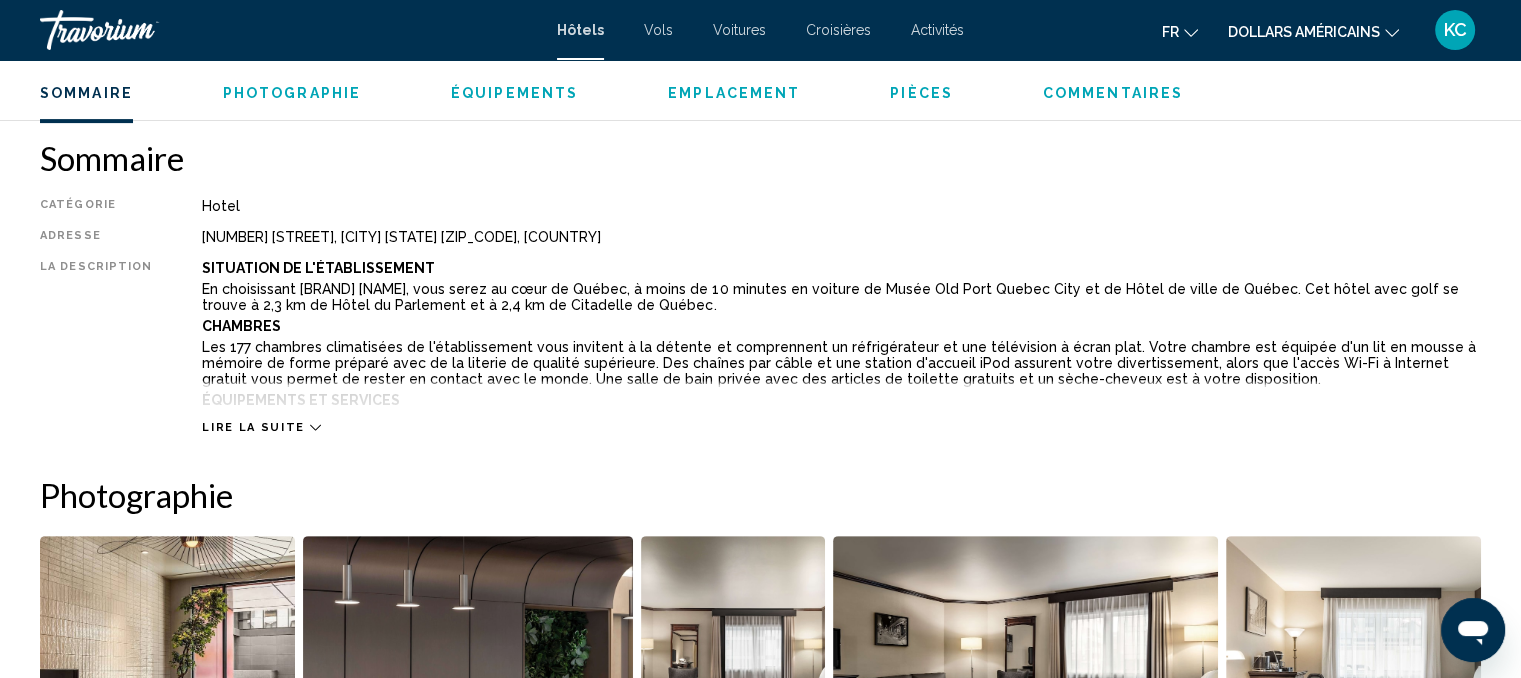 scroll, scrollTop: 625, scrollLeft: 0, axis: vertical 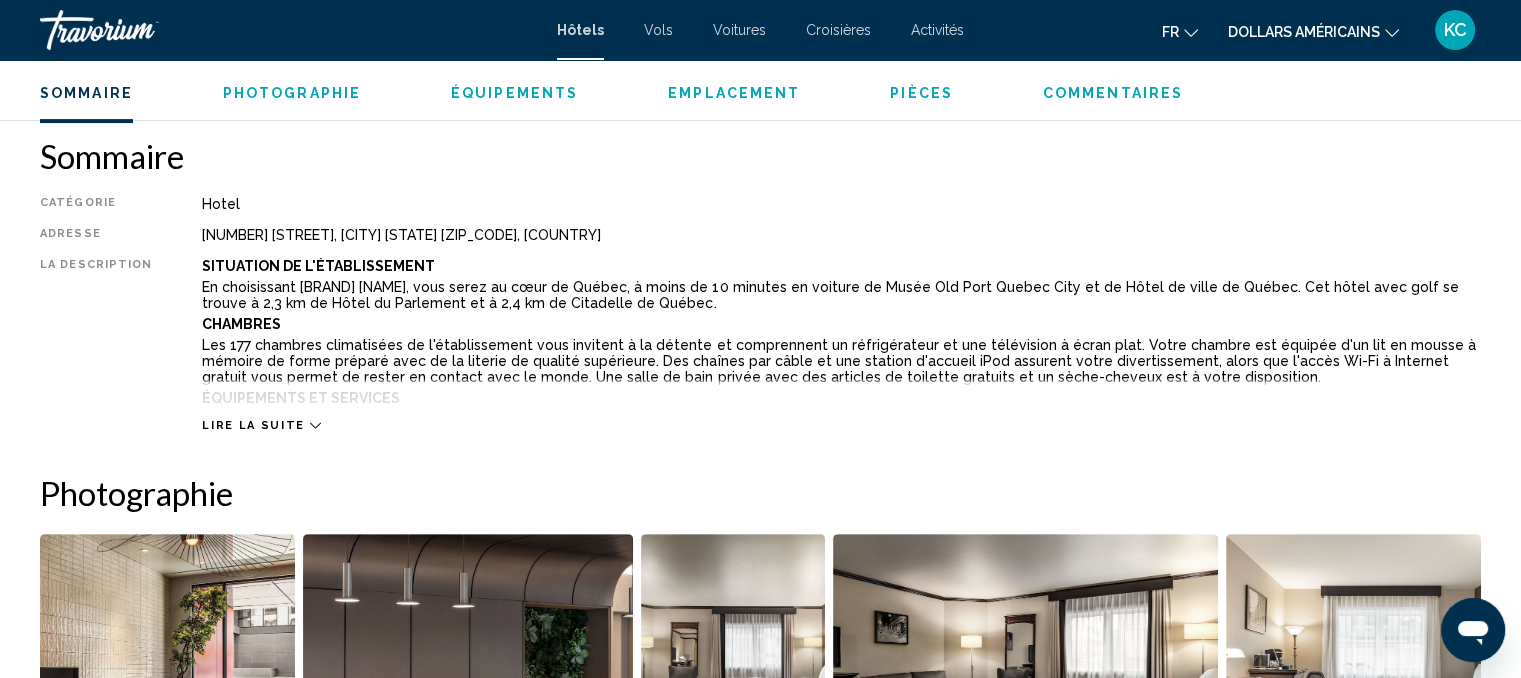 click on "Lire la suite" at bounding box center (253, 425) 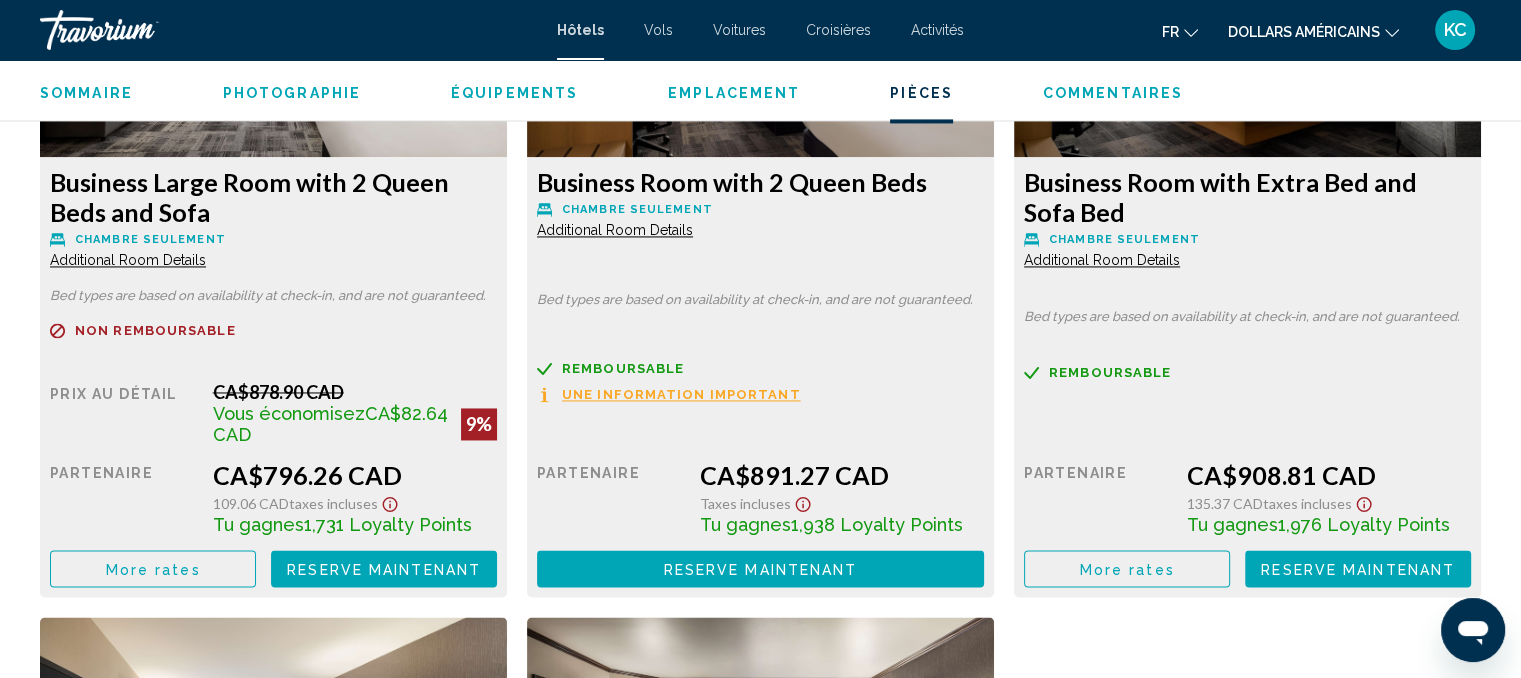 scroll, scrollTop: 3088, scrollLeft: 0, axis: vertical 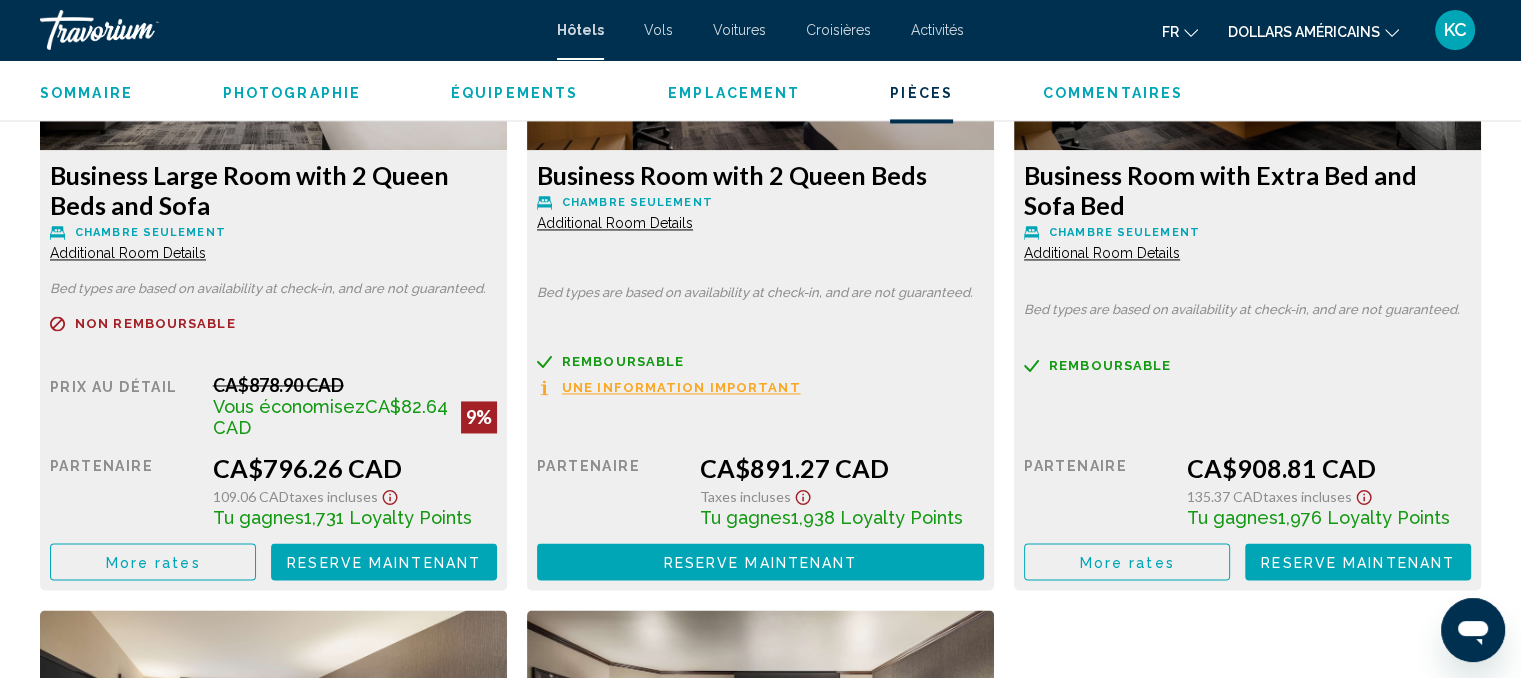 click on "Reserve maintenant" at bounding box center [384, 562] 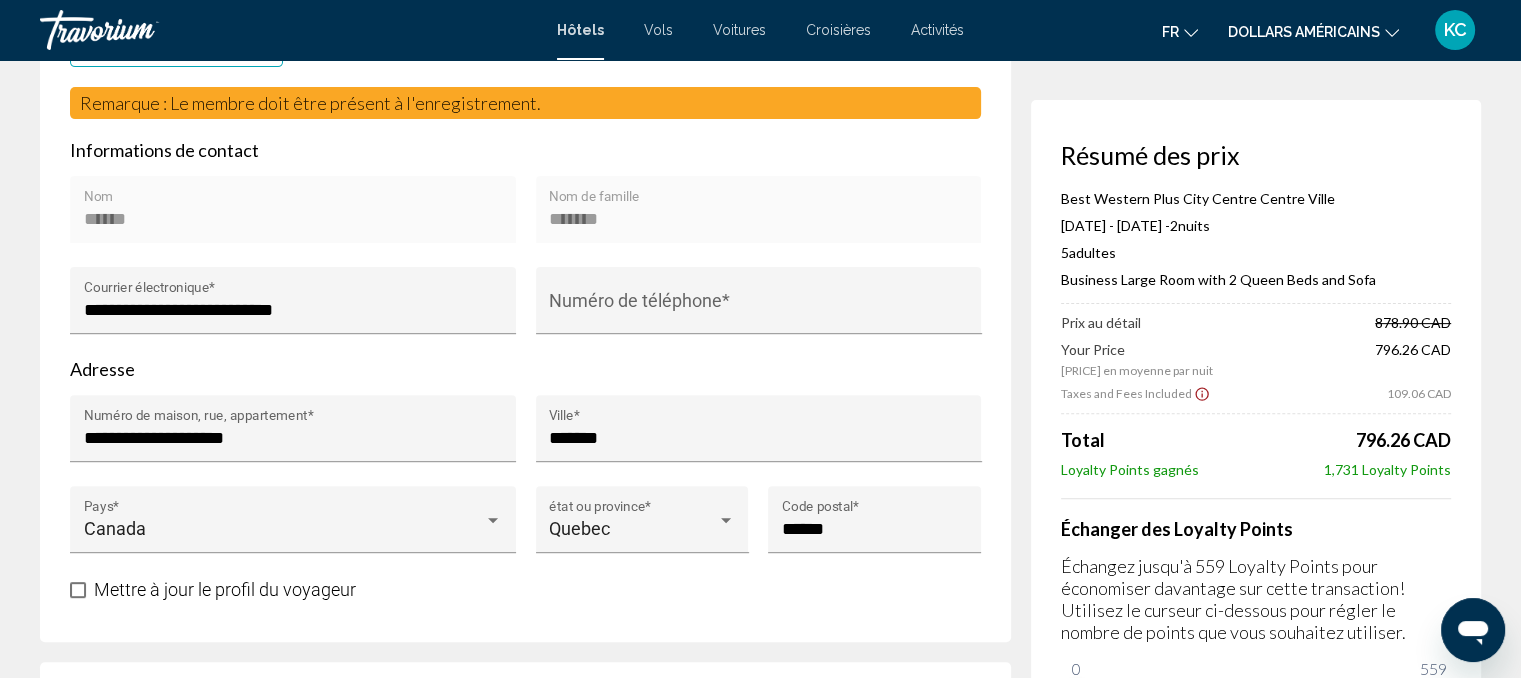 scroll, scrollTop: 668, scrollLeft: 0, axis: vertical 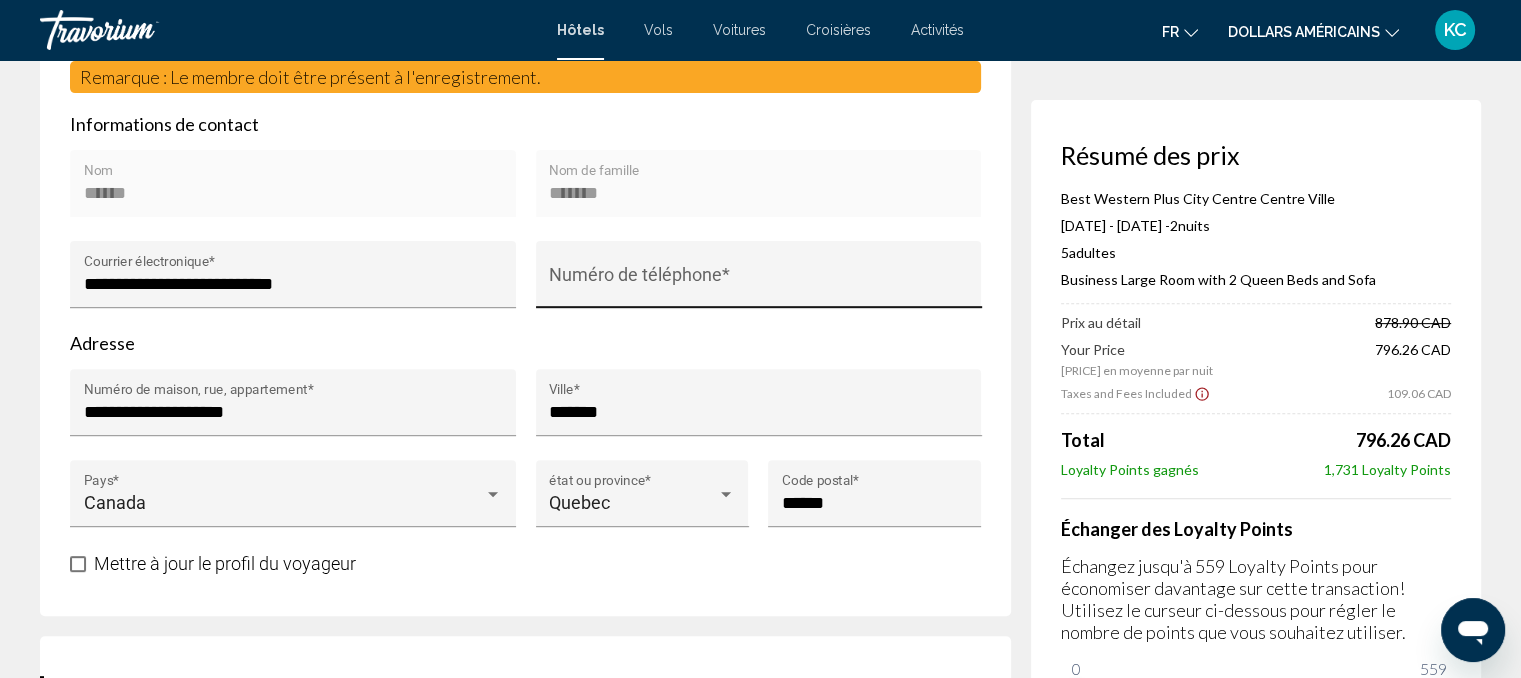 click on "Numéro de téléphone  *" at bounding box center (758, 284) 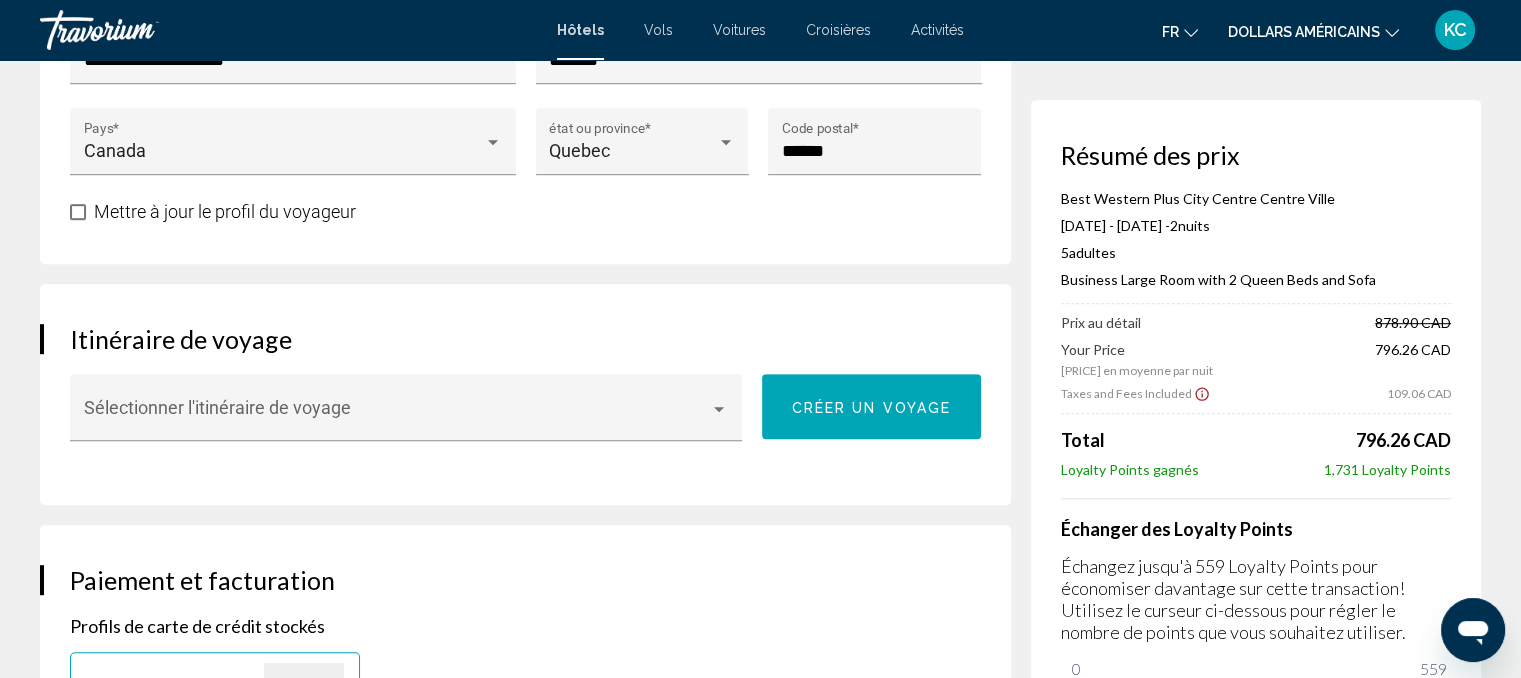 scroll, scrollTop: 1026, scrollLeft: 0, axis: vertical 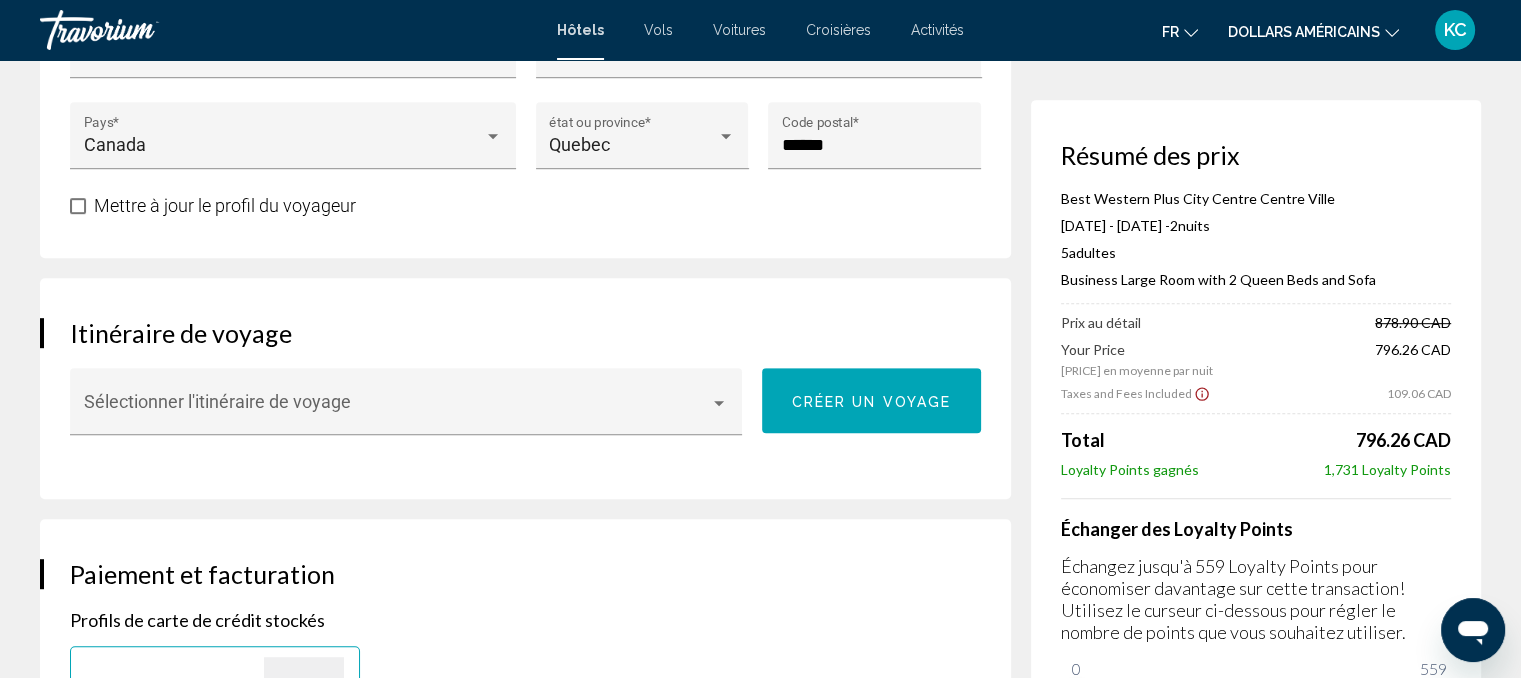 type on "**********" 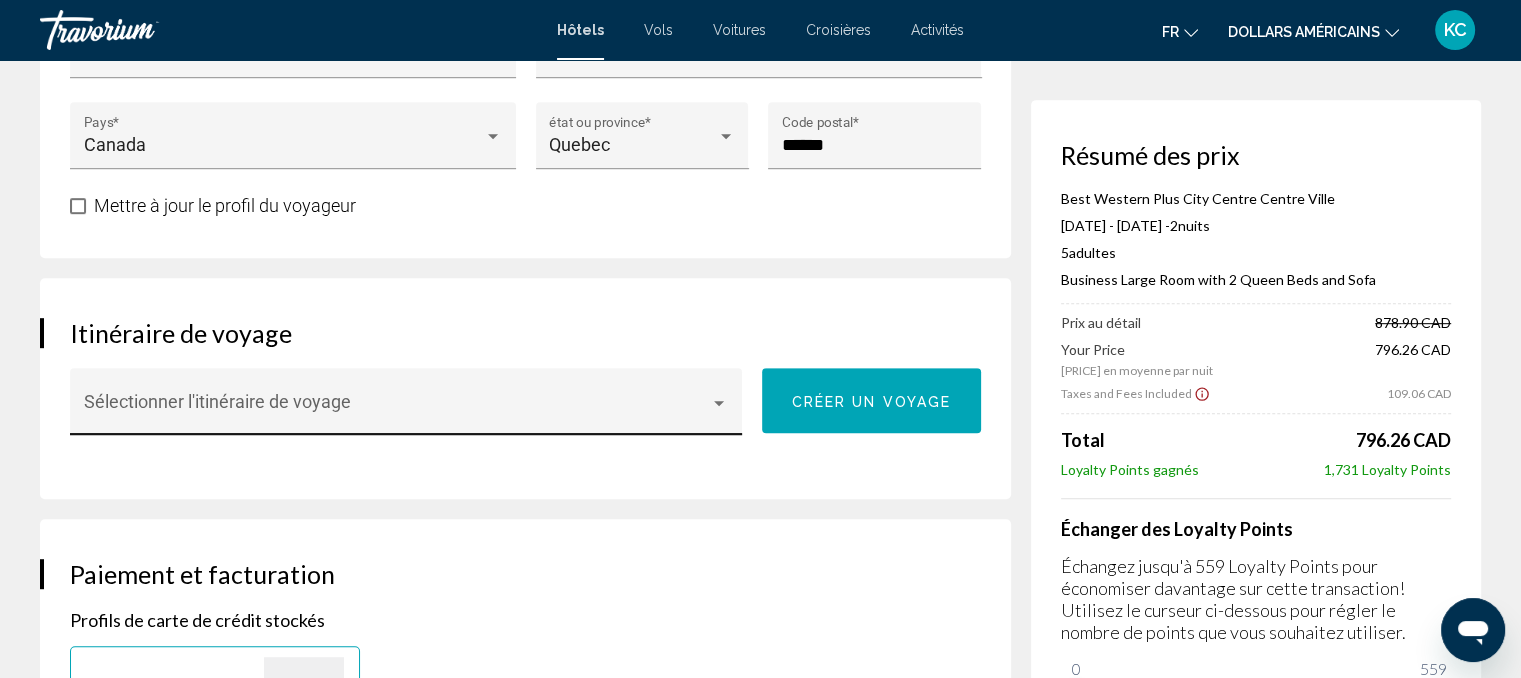 click at bounding box center (719, 403) 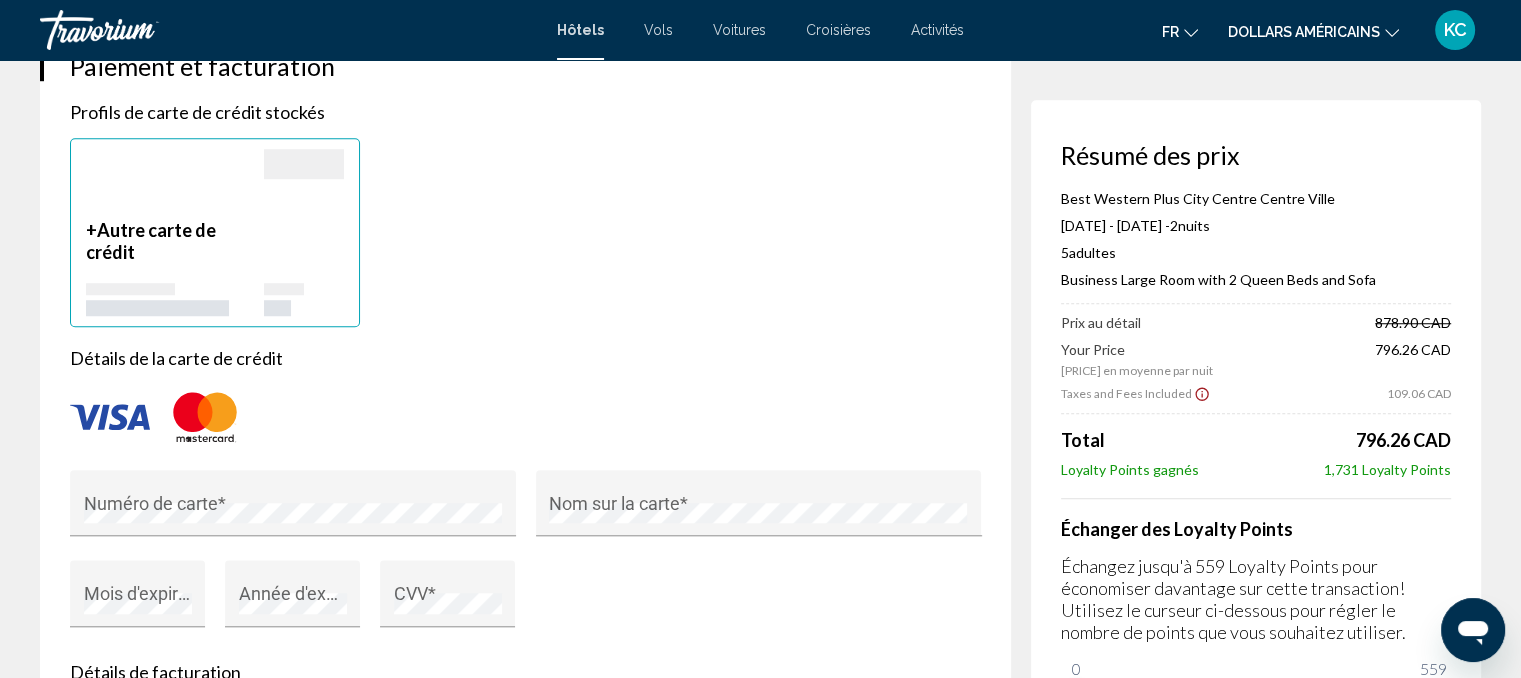 scroll, scrollTop: 1625, scrollLeft: 0, axis: vertical 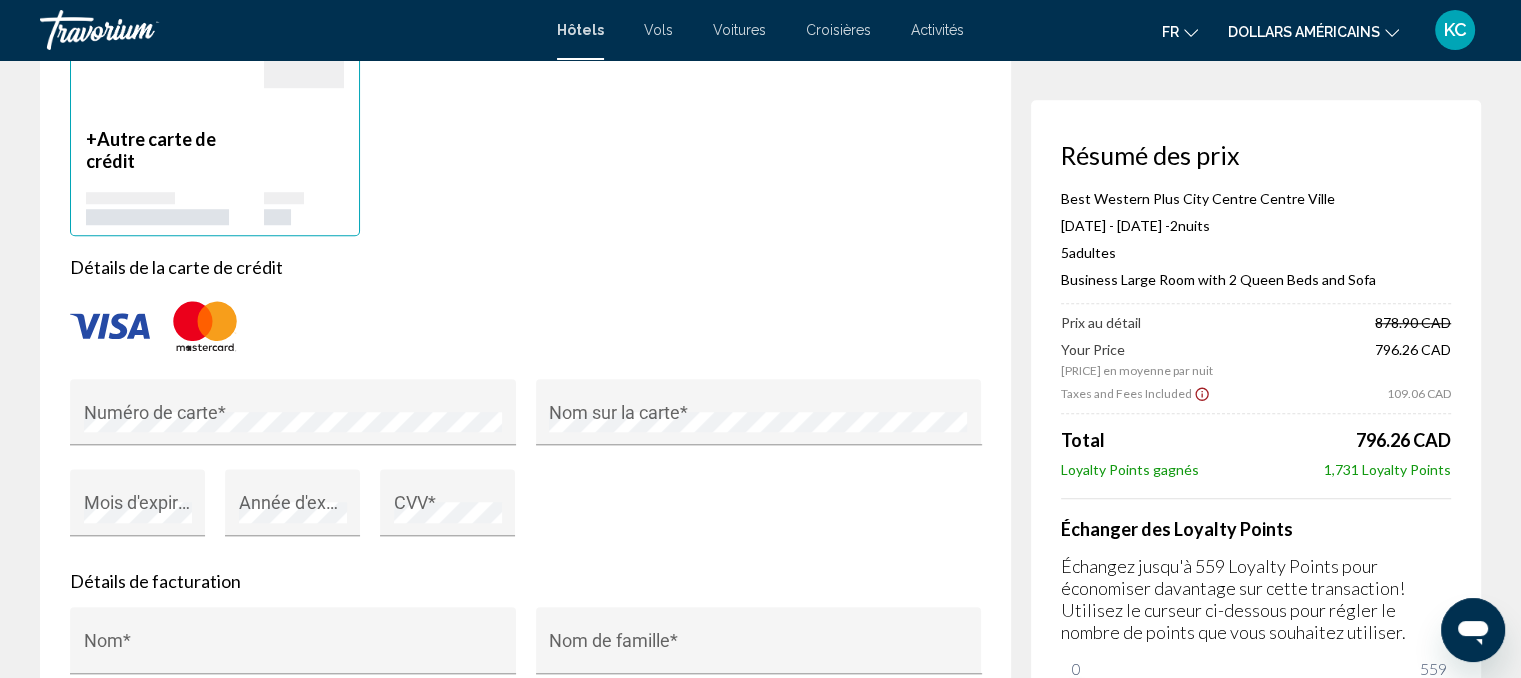 click at bounding box center [760, 339] 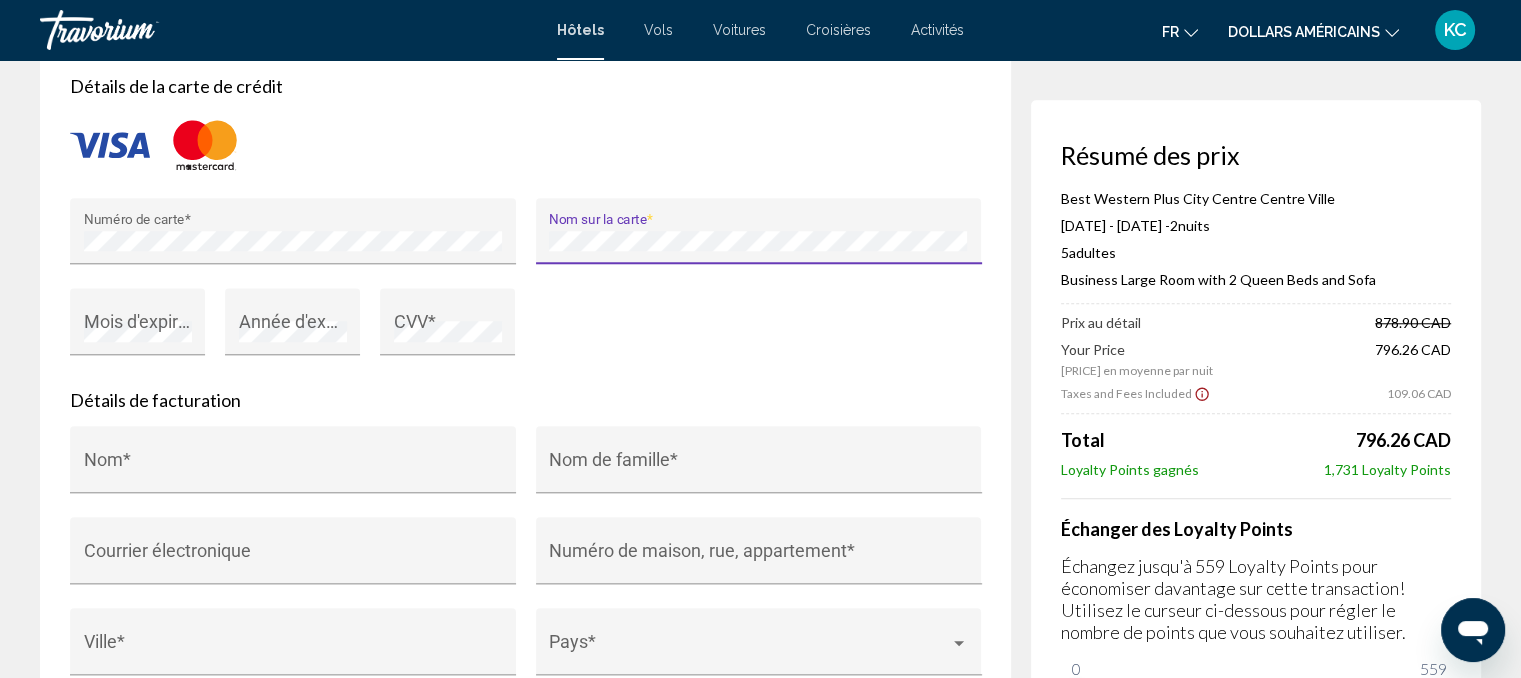 scroll, scrollTop: 1809, scrollLeft: 0, axis: vertical 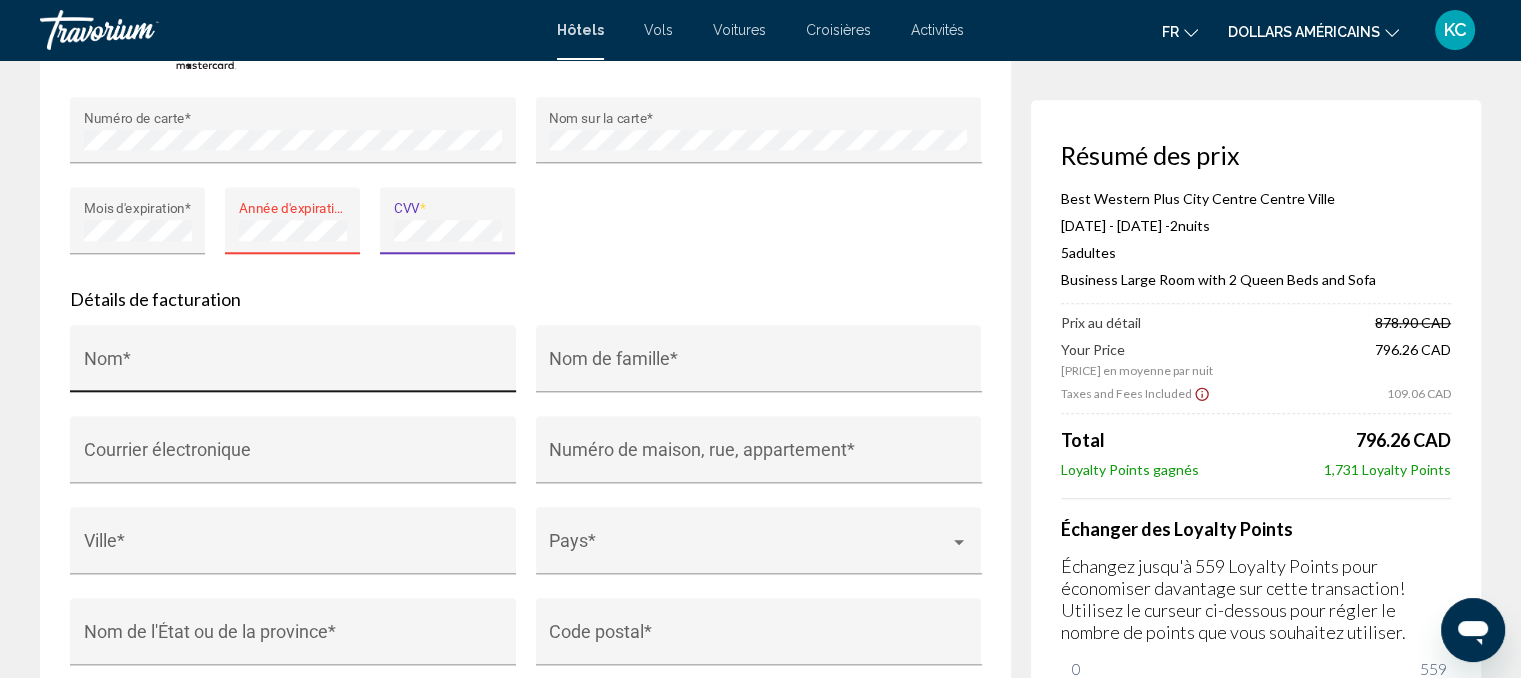 click on "Nom  *" at bounding box center (293, 368) 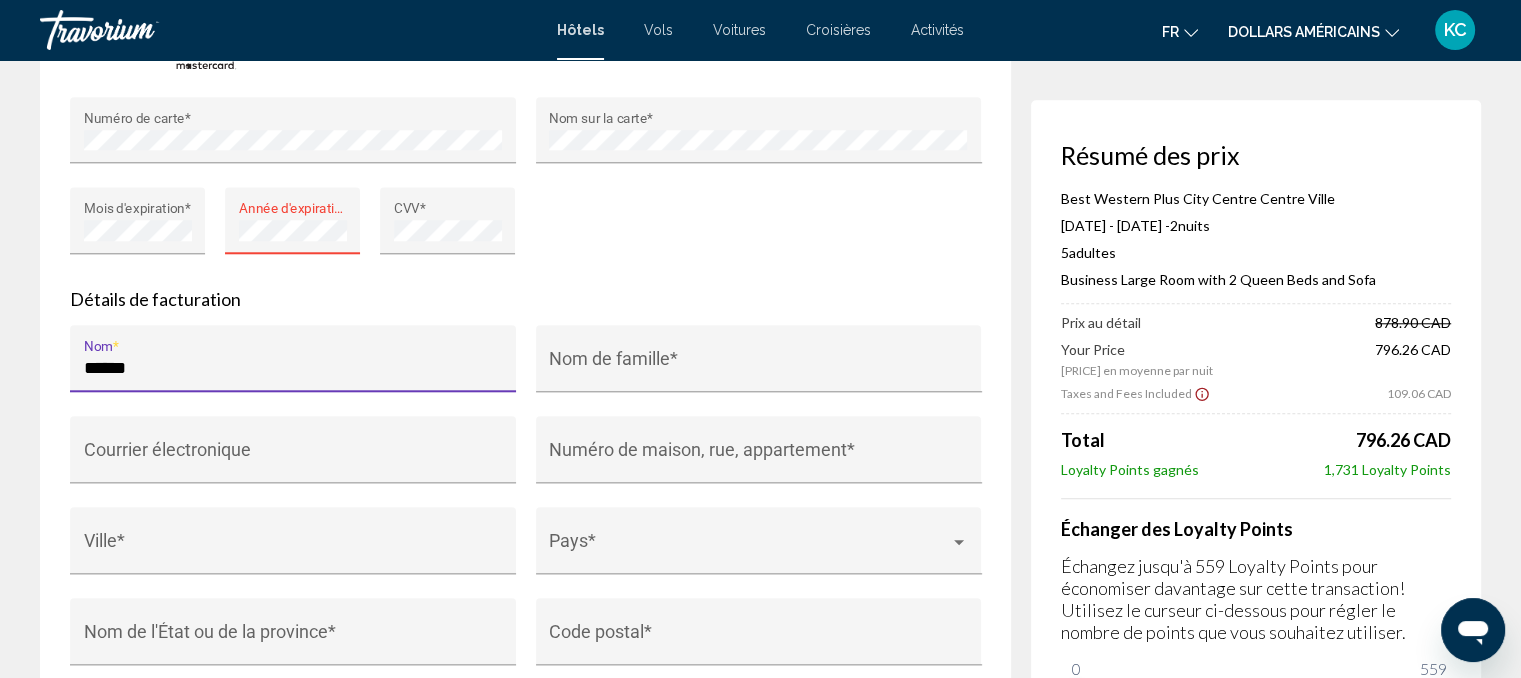 type on "******" 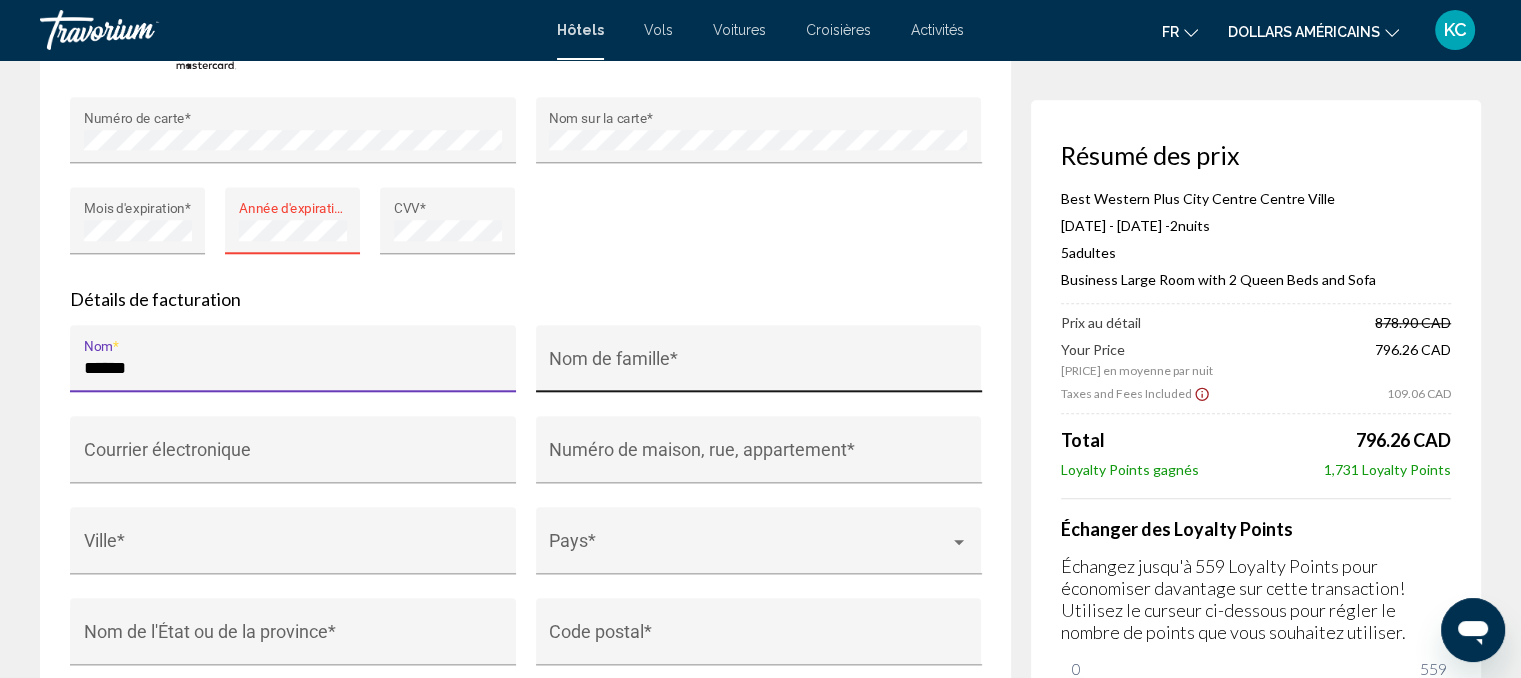 click on "Nom de famille  *" at bounding box center [758, 368] 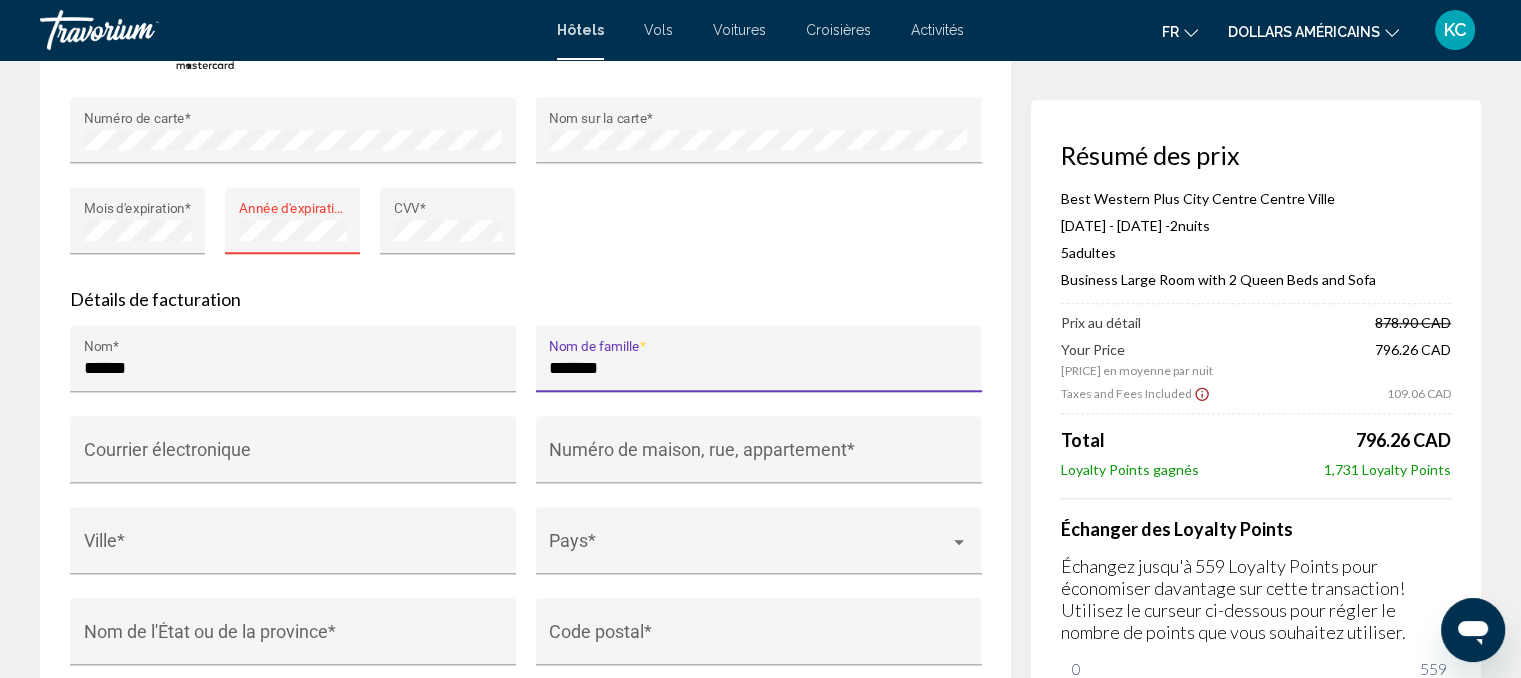type on "*******" 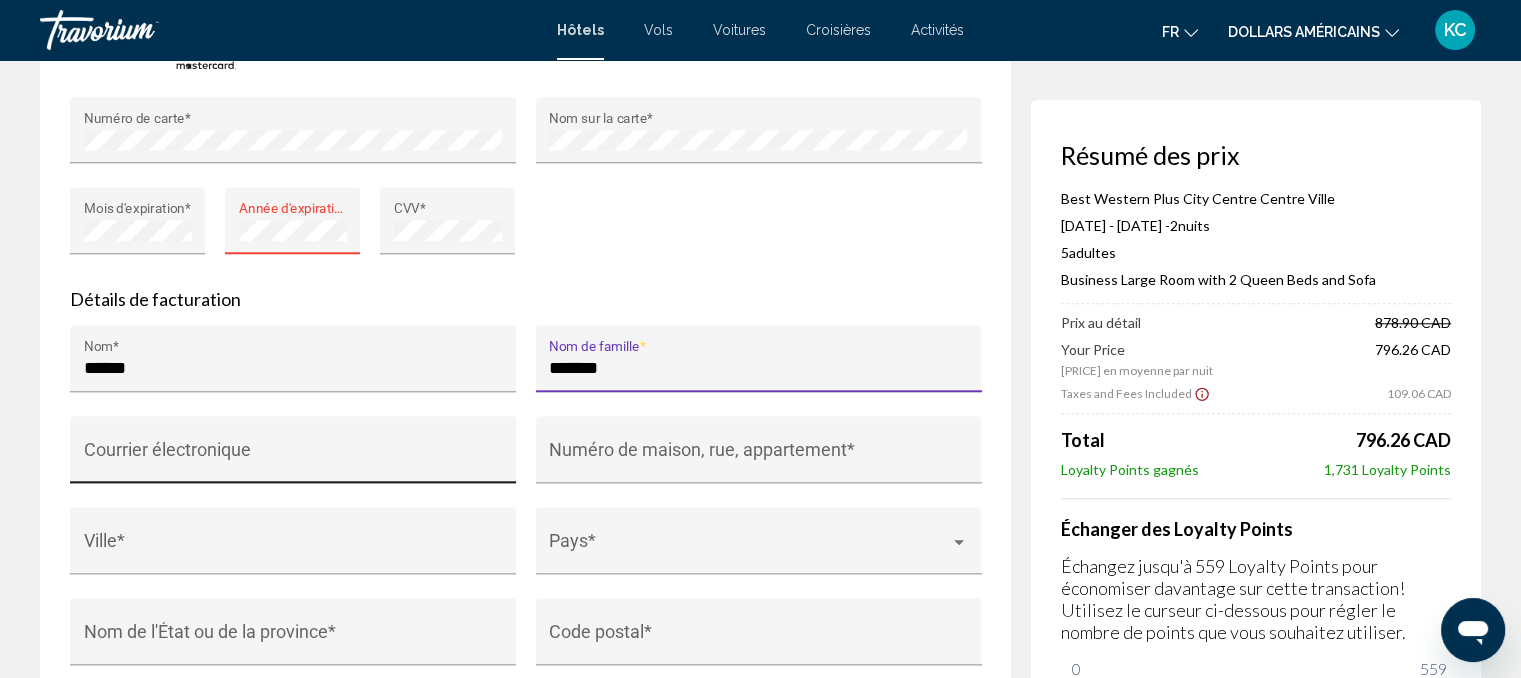 click on "Courrier électronique" at bounding box center (293, 459) 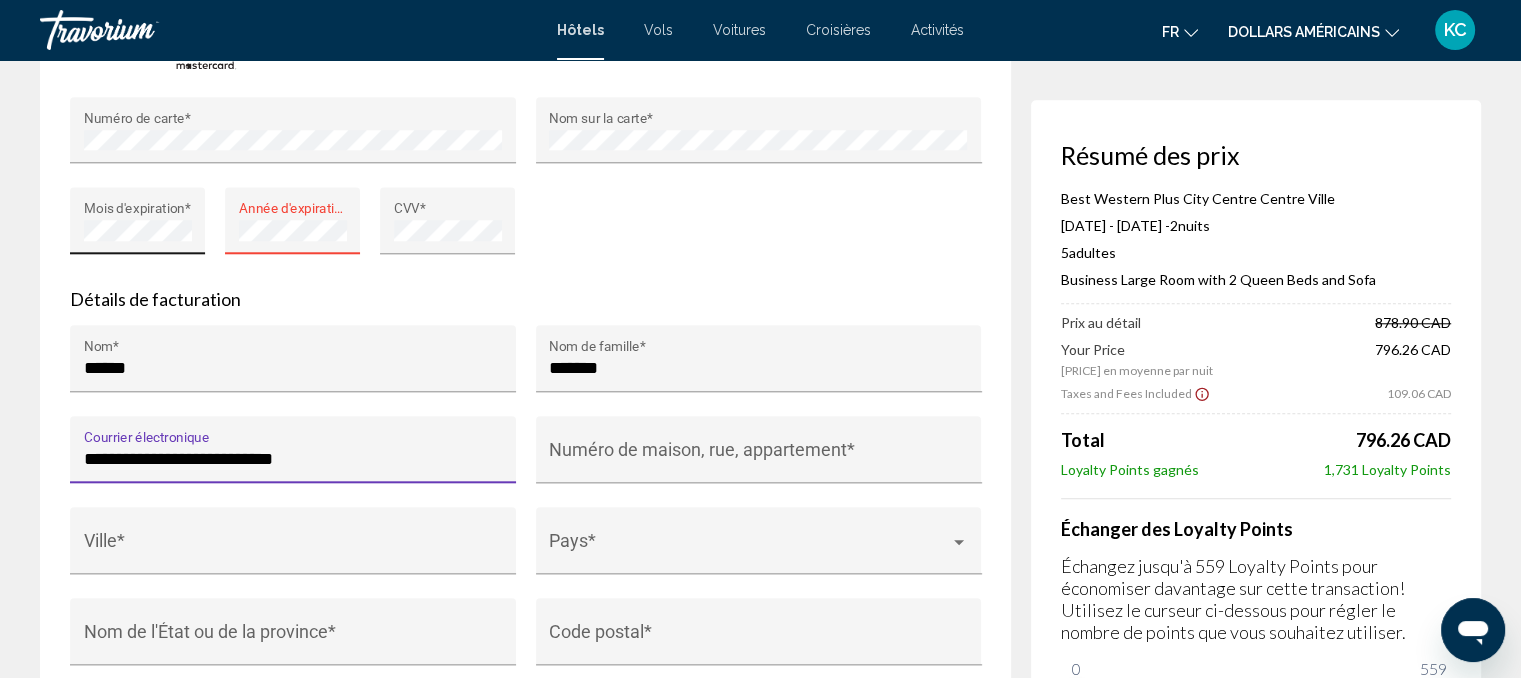 type on "**********" 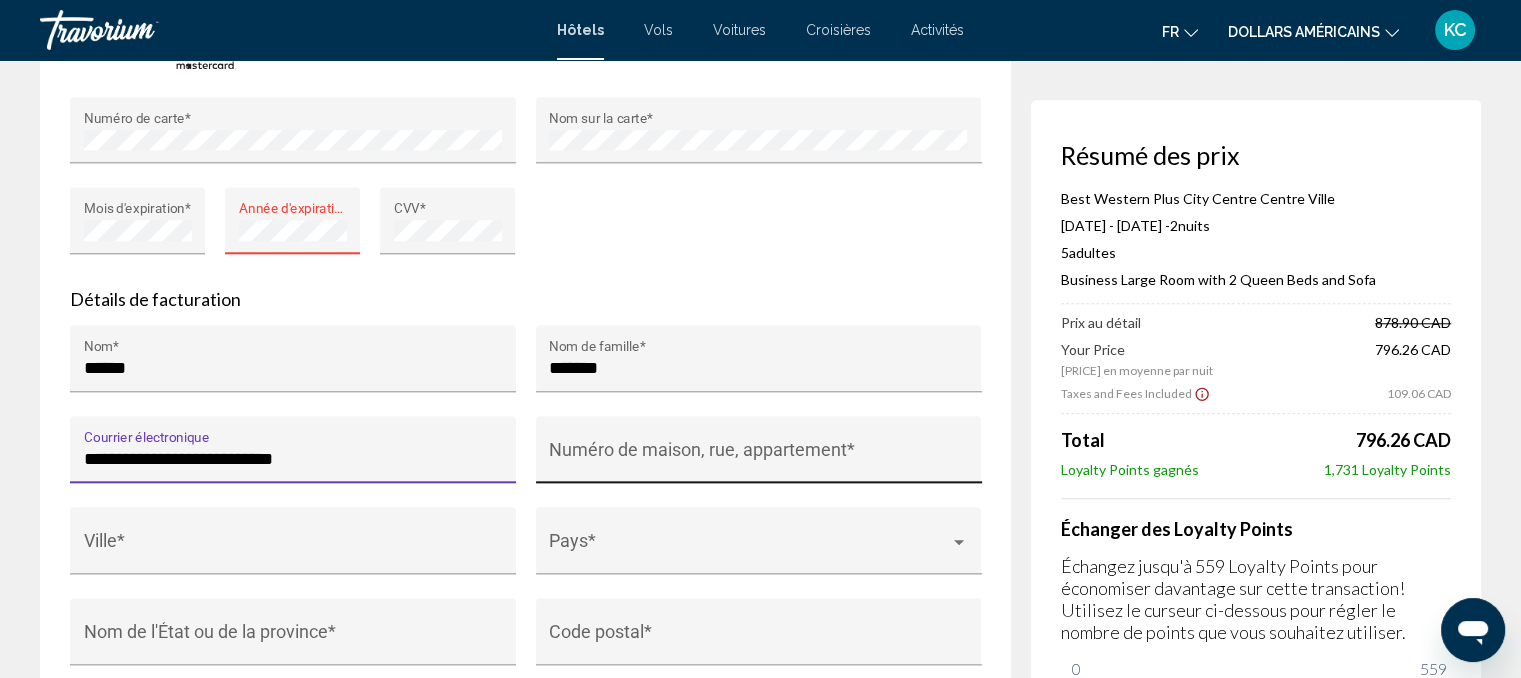 click on "Numéro de maison, rue, appartement  *" at bounding box center [758, 459] 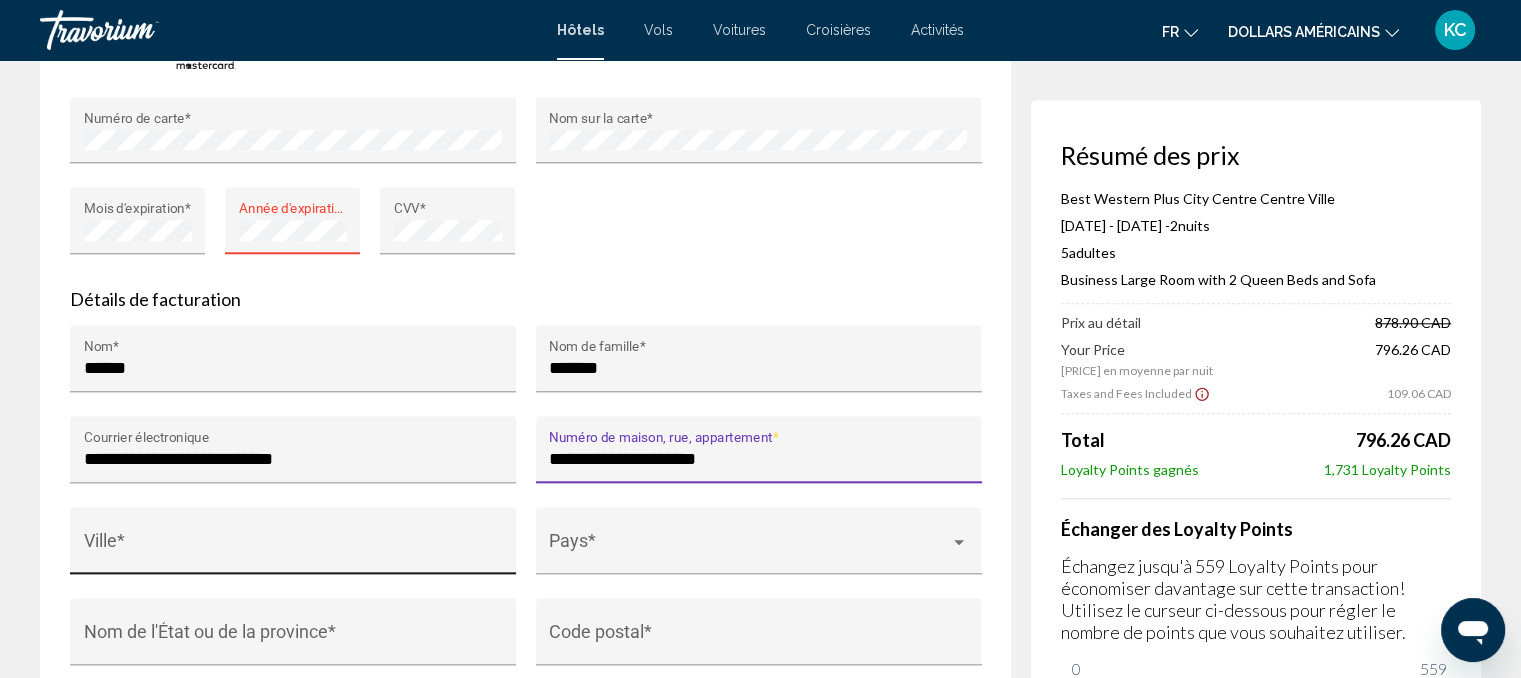 click on "Ville  *" at bounding box center (293, 550) 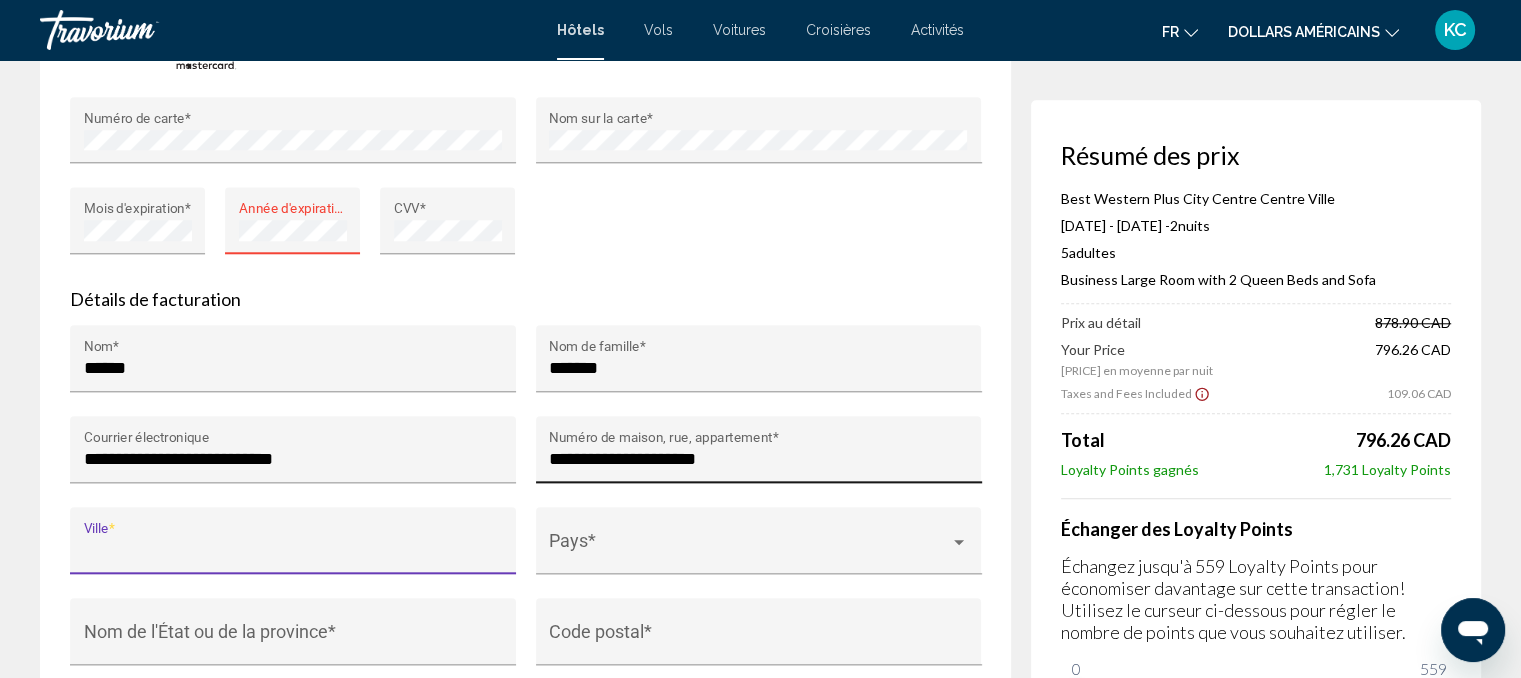 click on "**********" at bounding box center [758, 459] 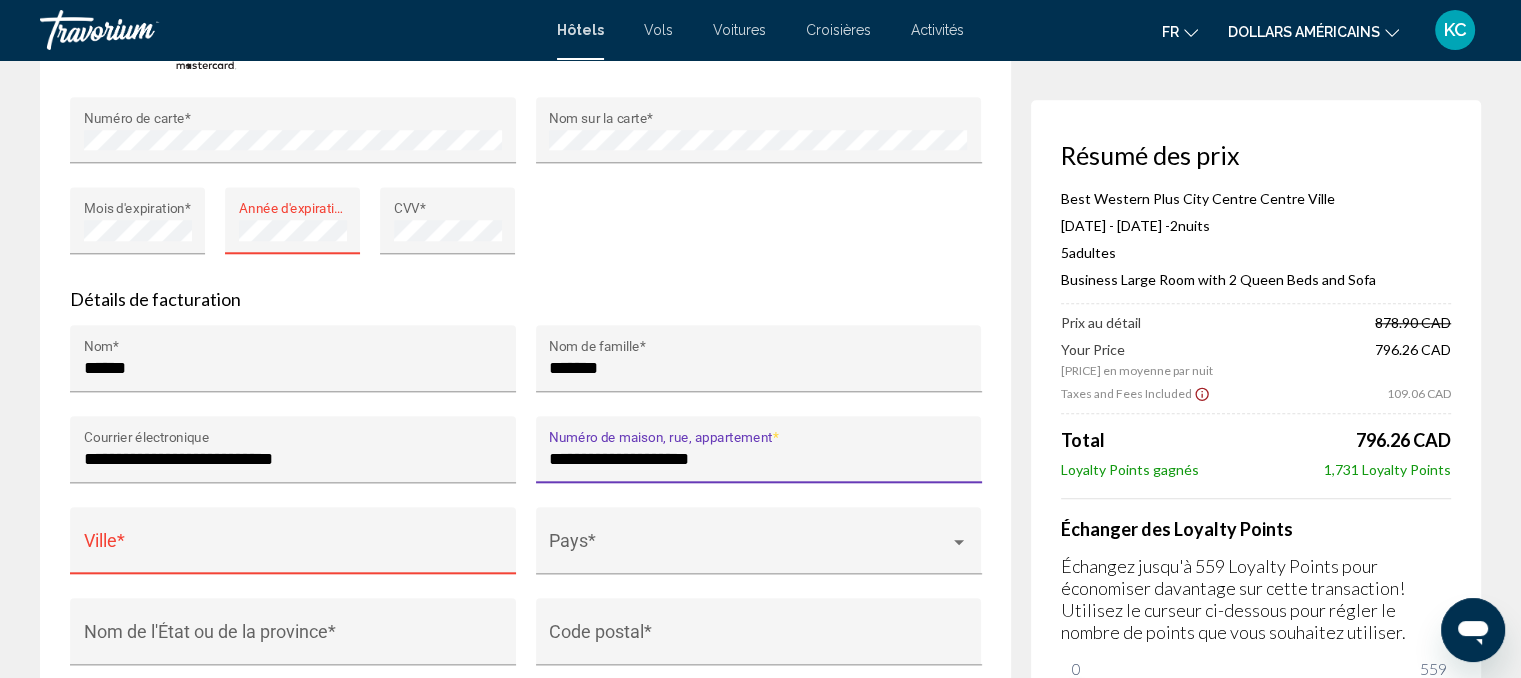type on "**********" 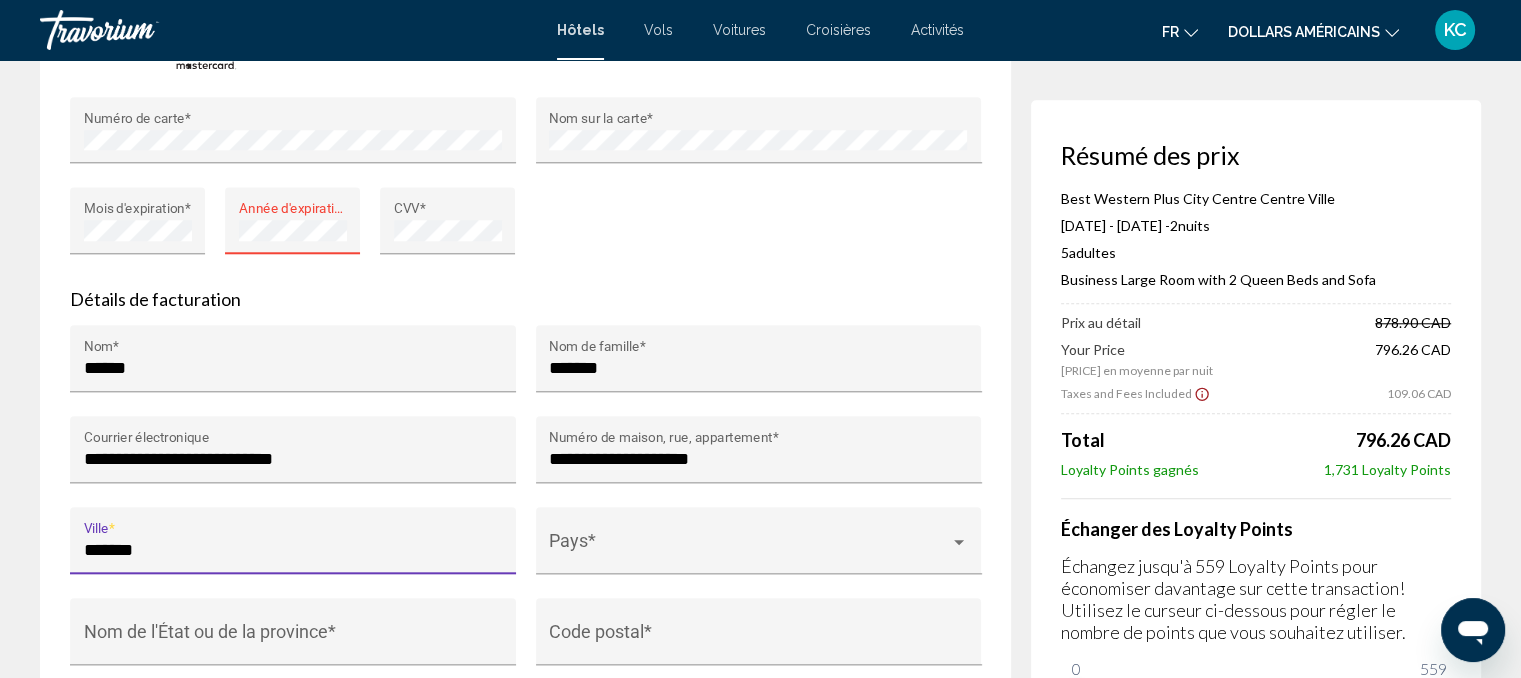 type on "*******" 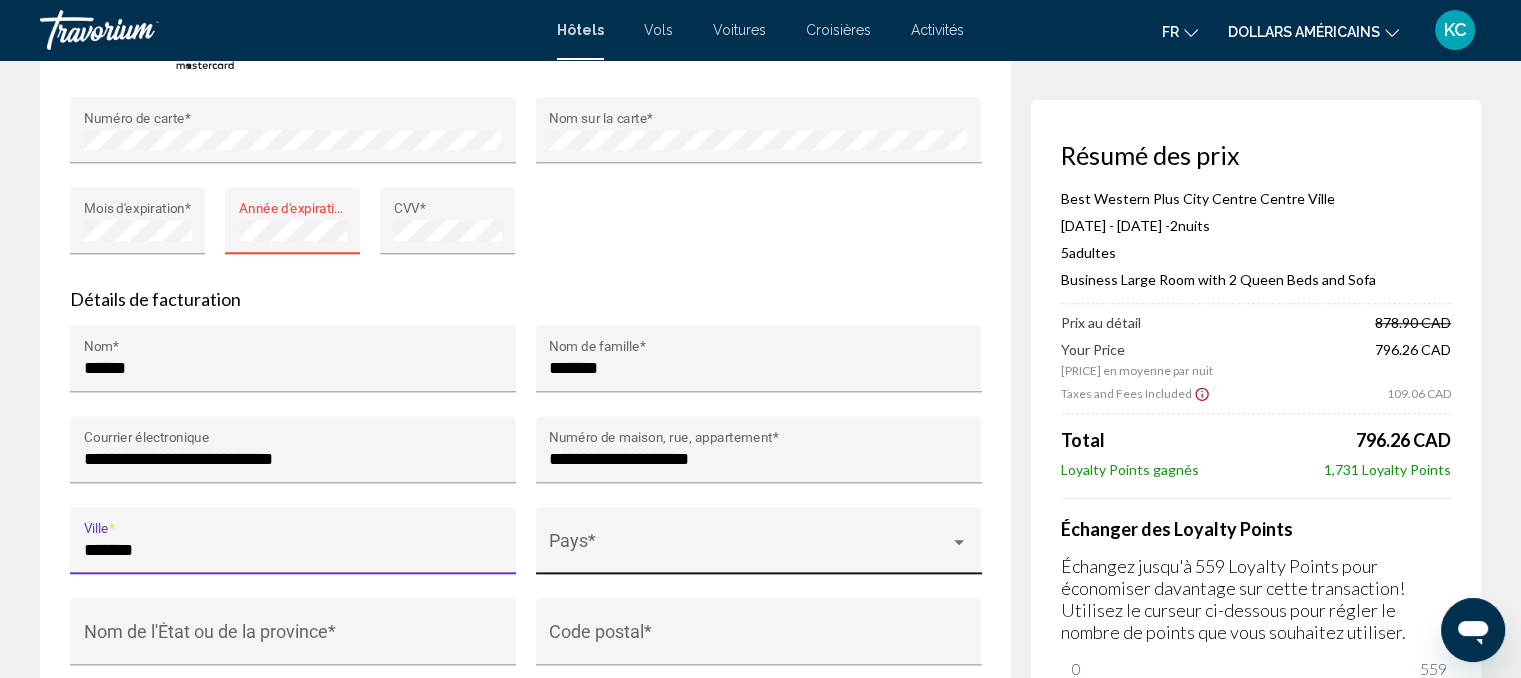 click at bounding box center (749, 550) 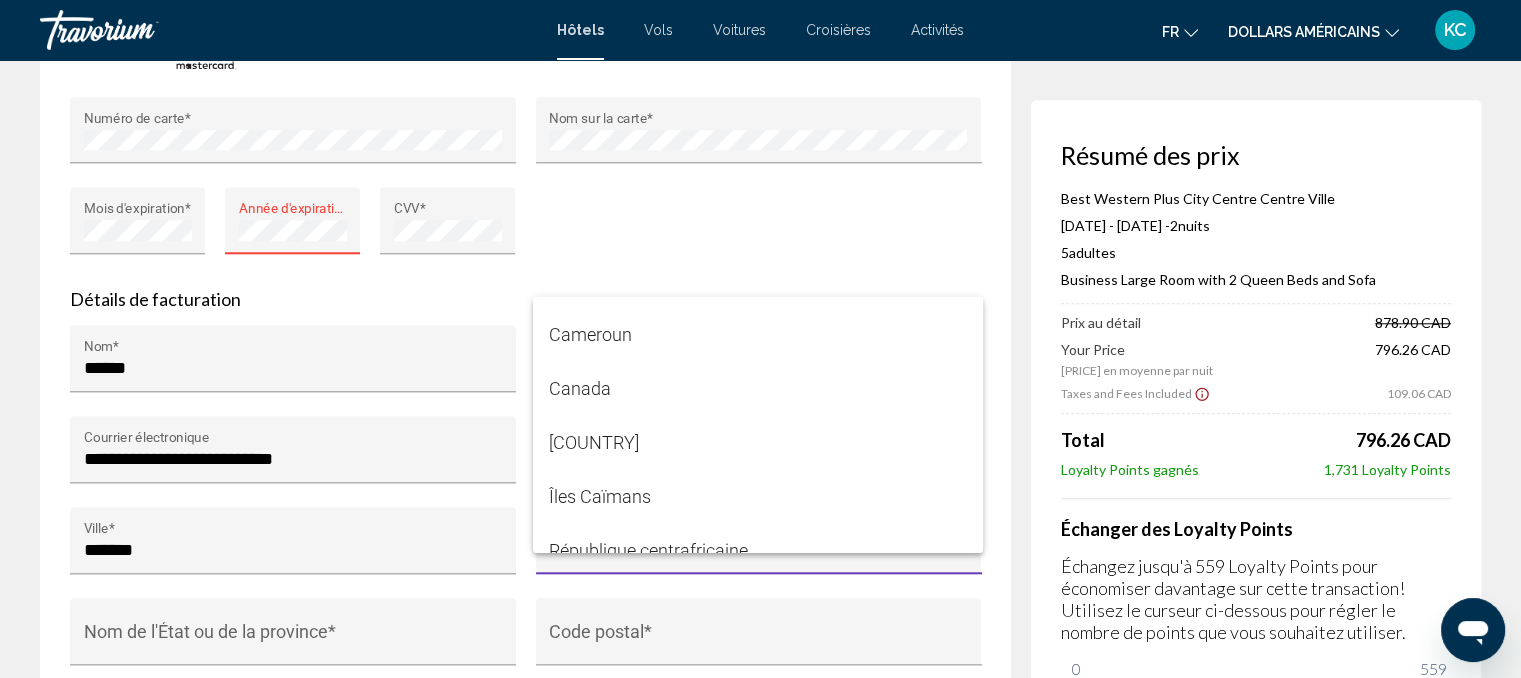 scroll, scrollTop: 2150, scrollLeft: 0, axis: vertical 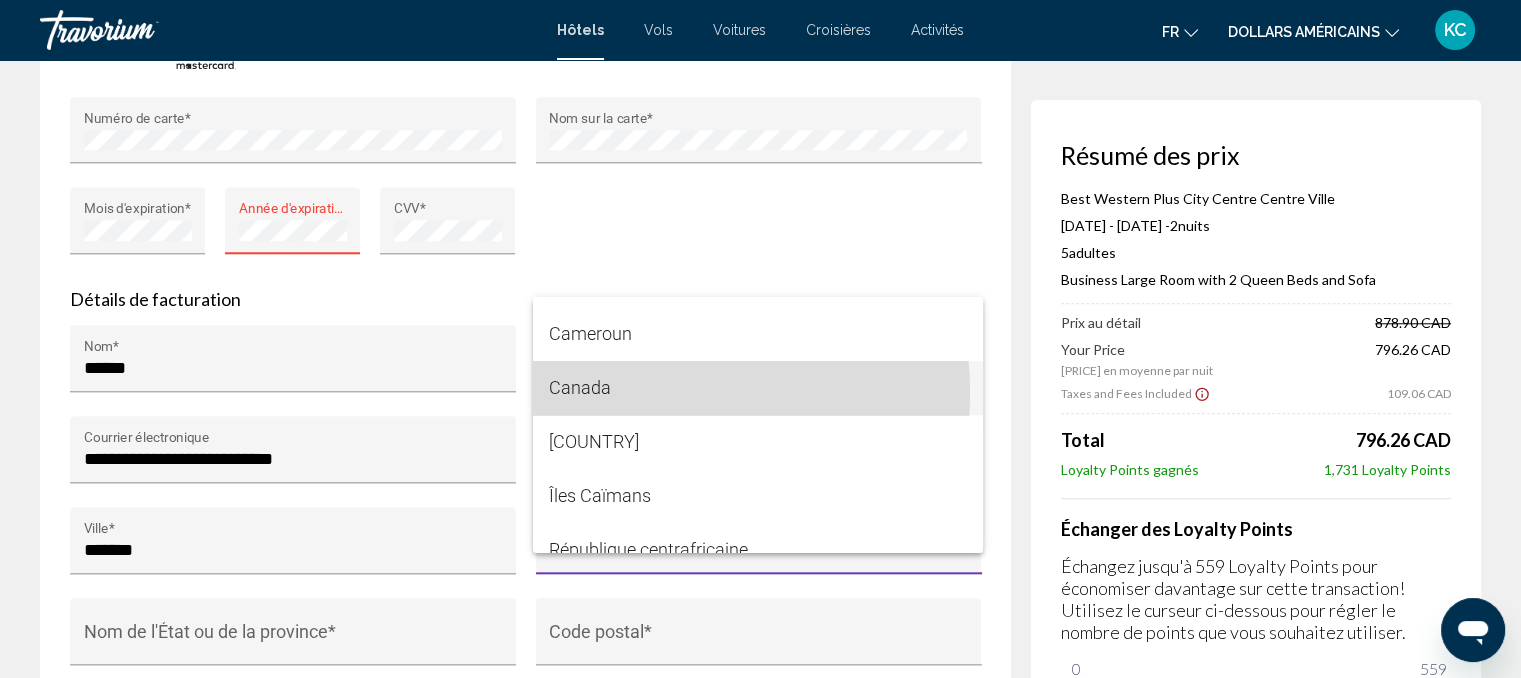 click on "Canada" at bounding box center [580, 387] 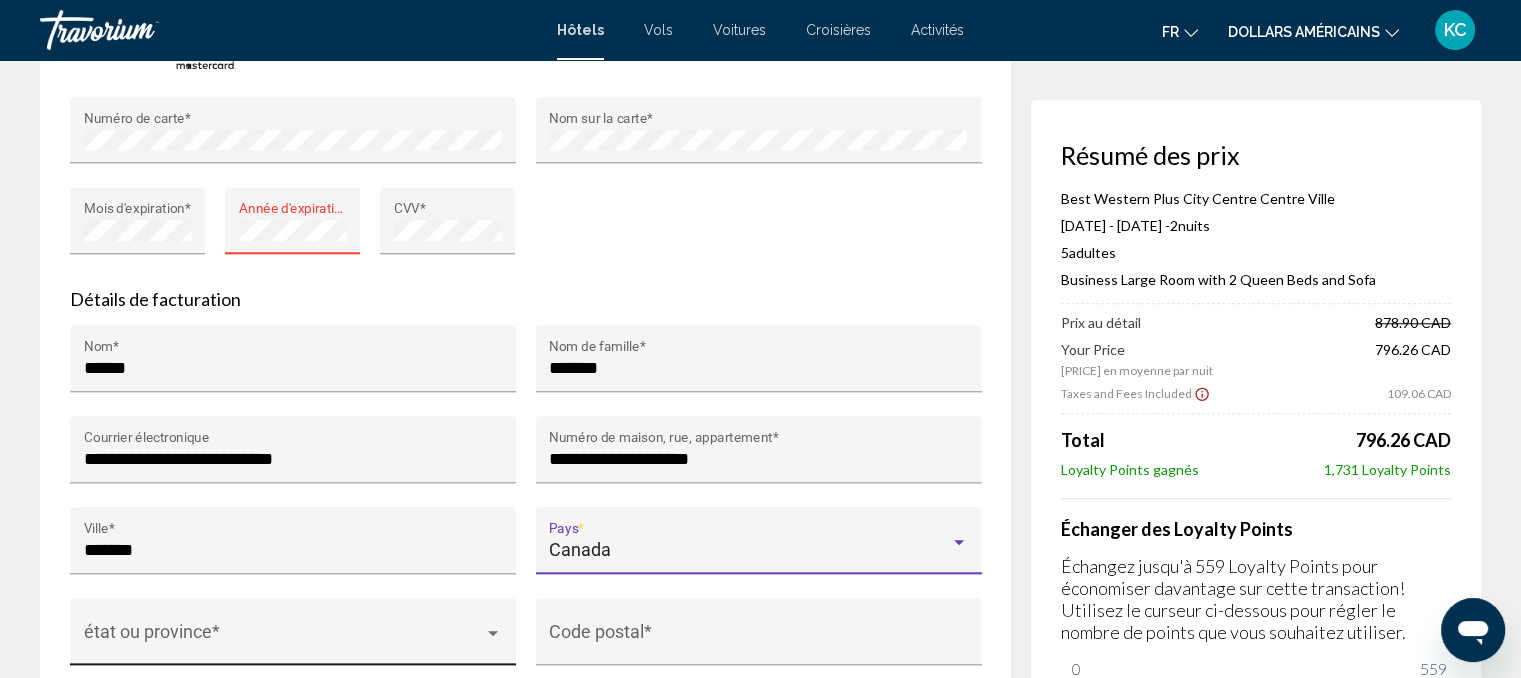 click at bounding box center (284, 641) 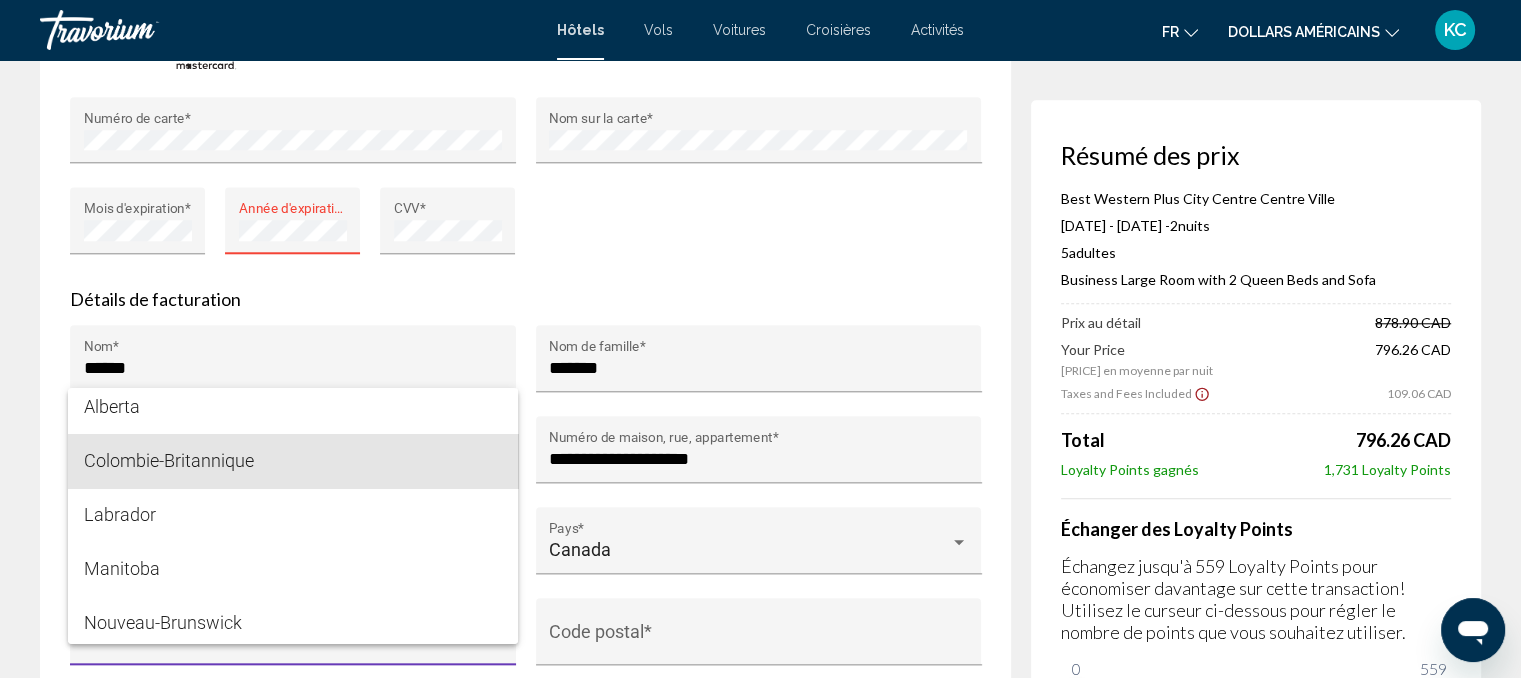 scroll, scrollTop: 0, scrollLeft: 0, axis: both 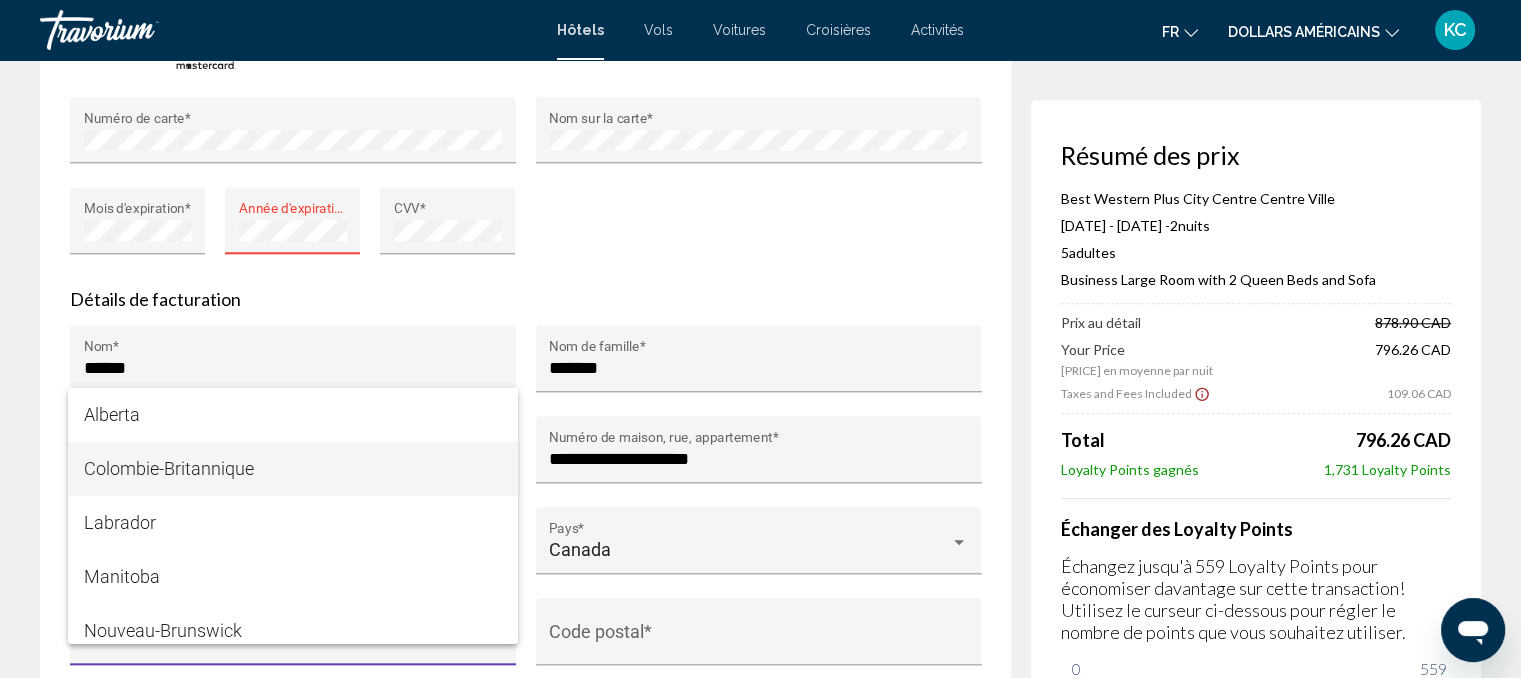 click on "Colombie-Britannique" at bounding box center [293, 469] 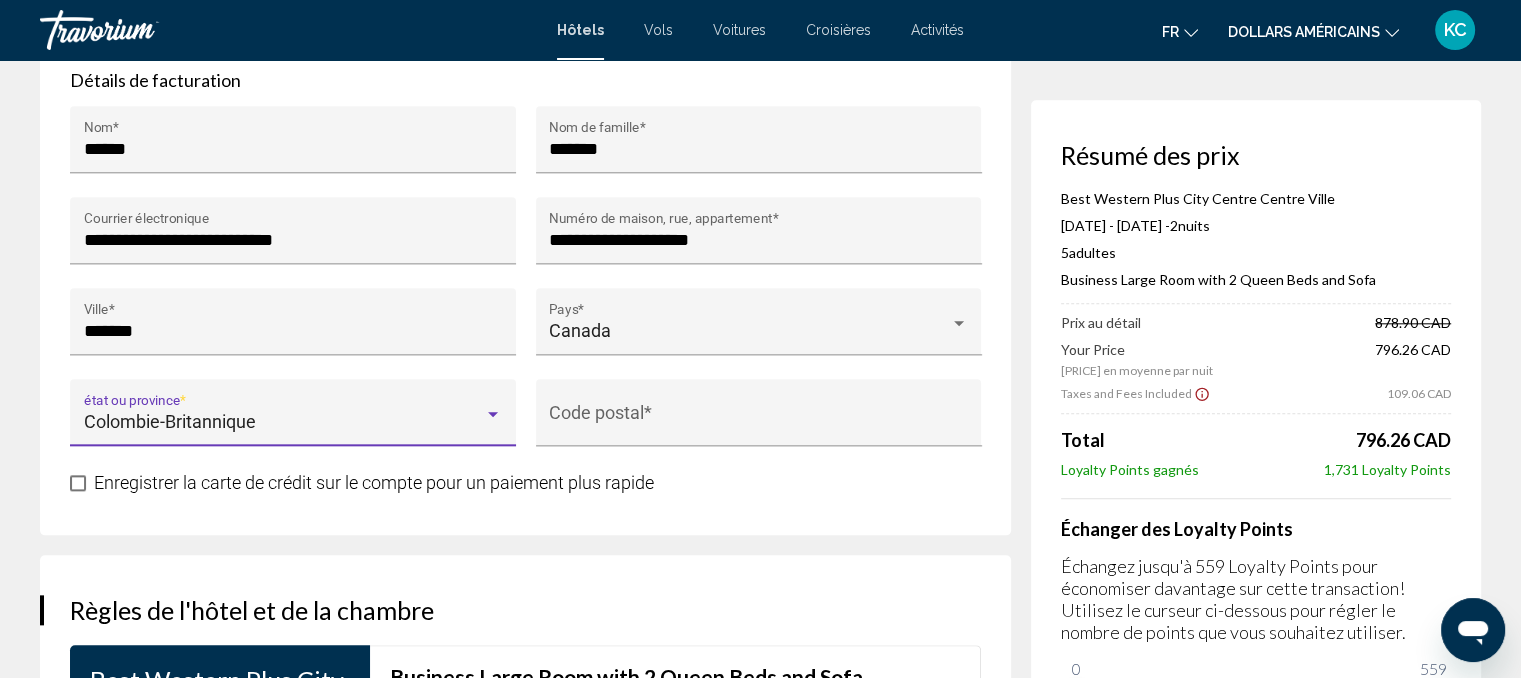 scroll, scrollTop: 2136, scrollLeft: 0, axis: vertical 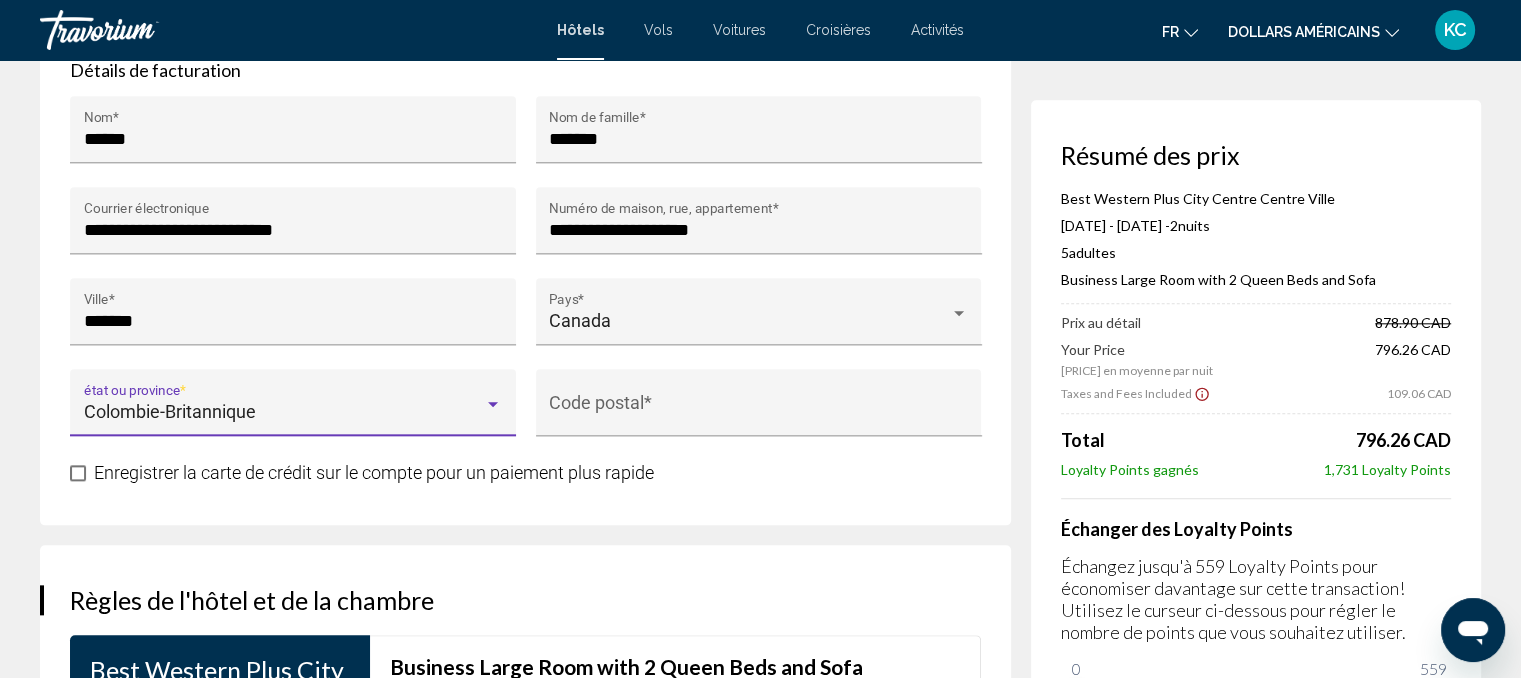 click on "Colombie-Britannique" at bounding box center [284, 412] 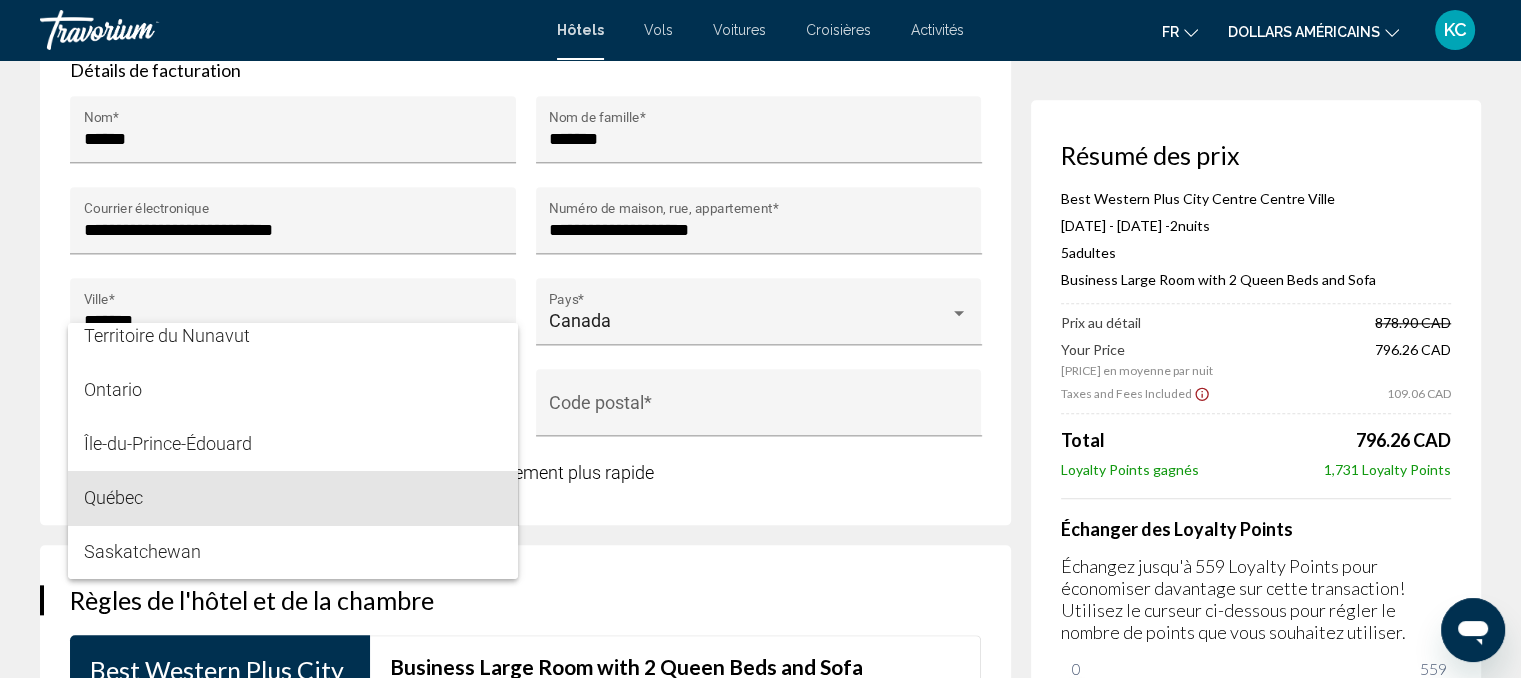 scroll, scrollTop: 505, scrollLeft: 0, axis: vertical 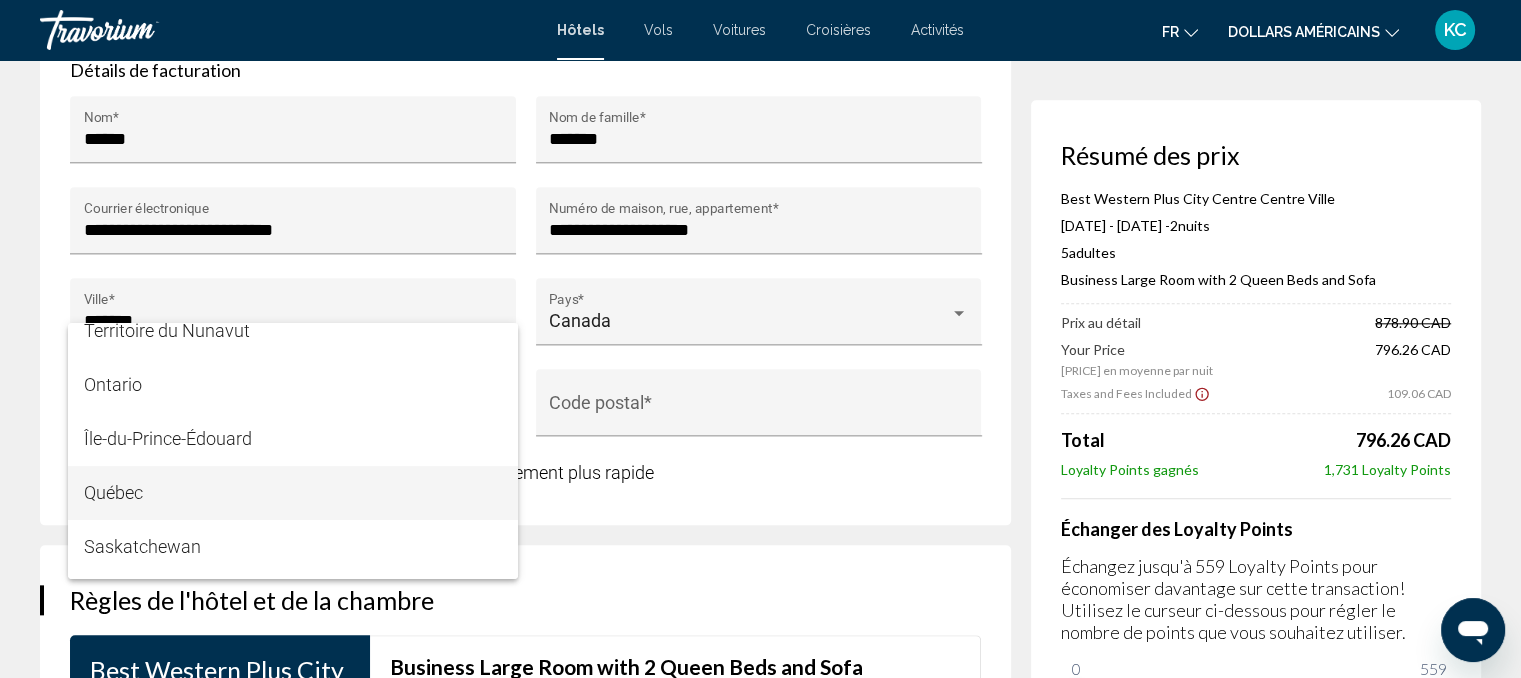 click on "Québec" at bounding box center (113, 492) 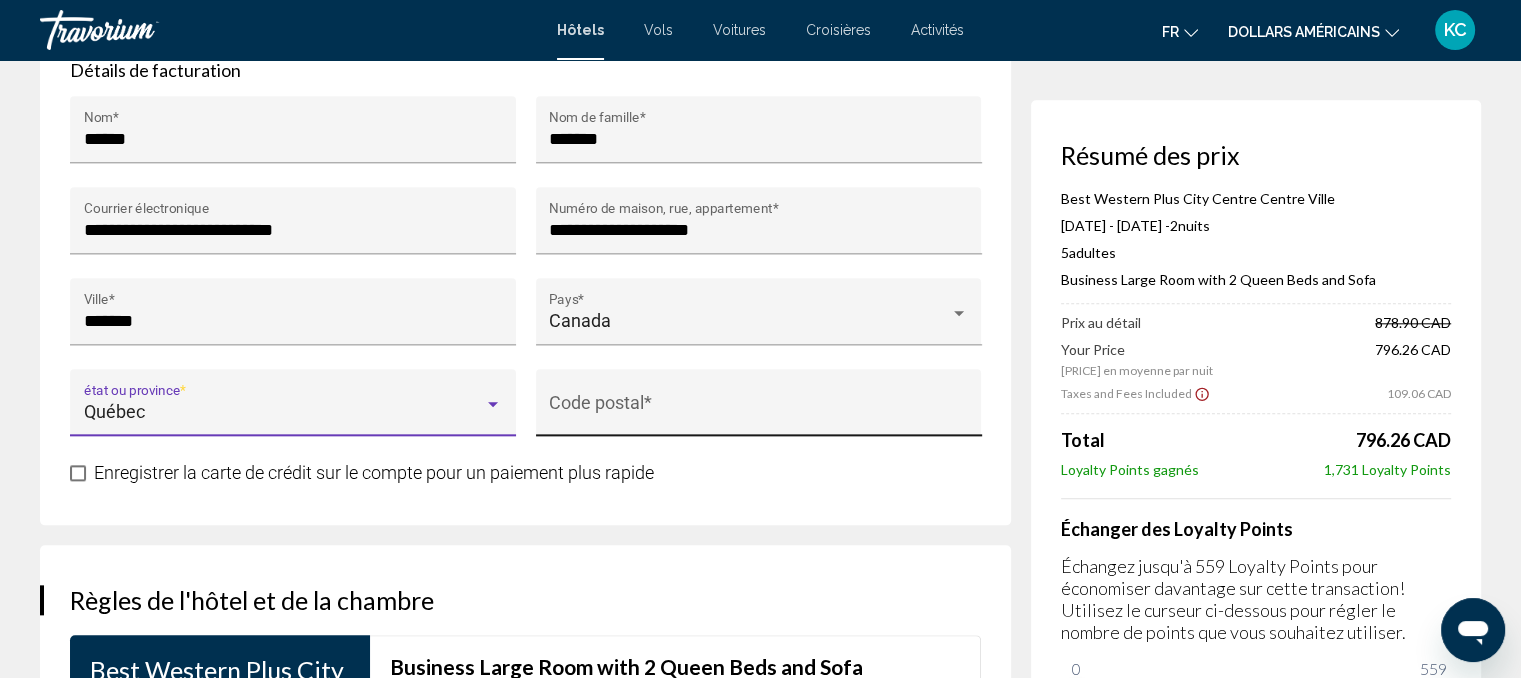click on "Code postal  *" at bounding box center (758, 412) 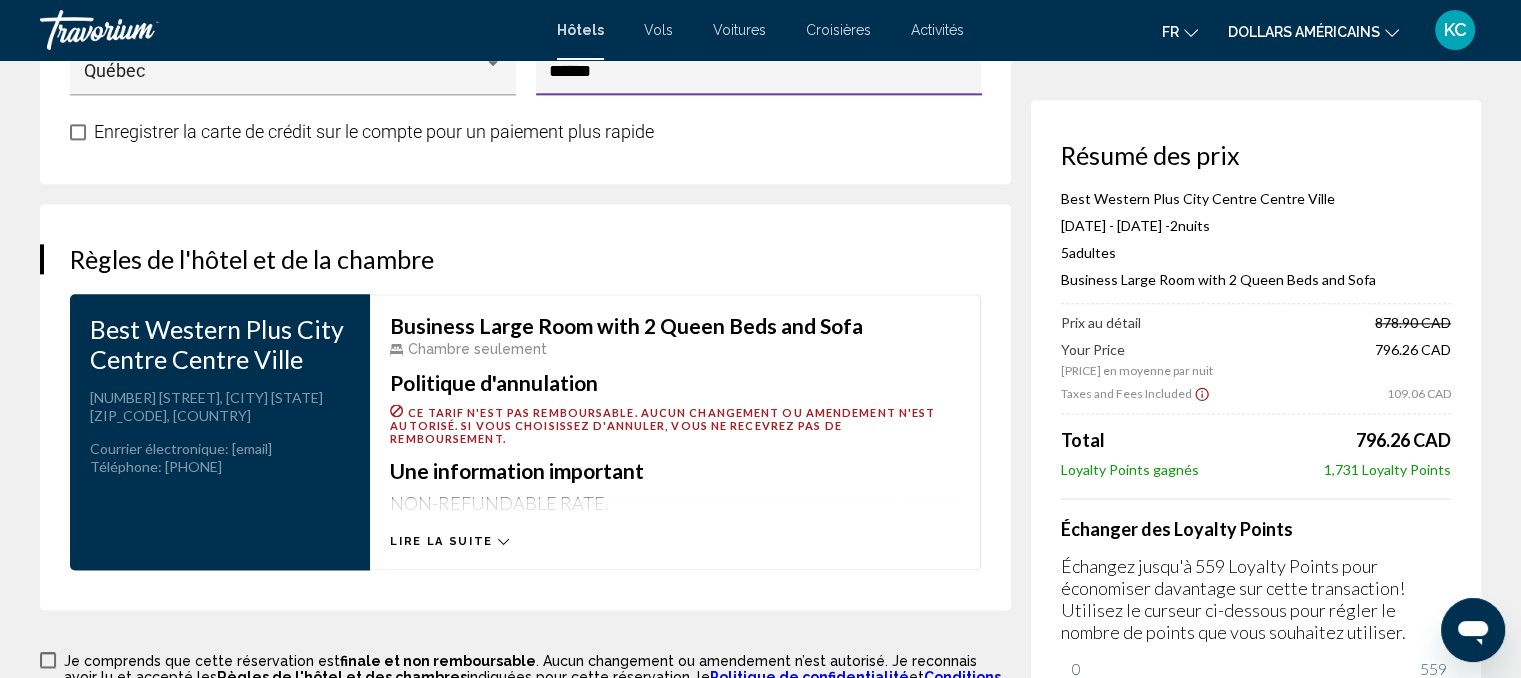 scroll, scrollTop: 2470, scrollLeft: 0, axis: vertical 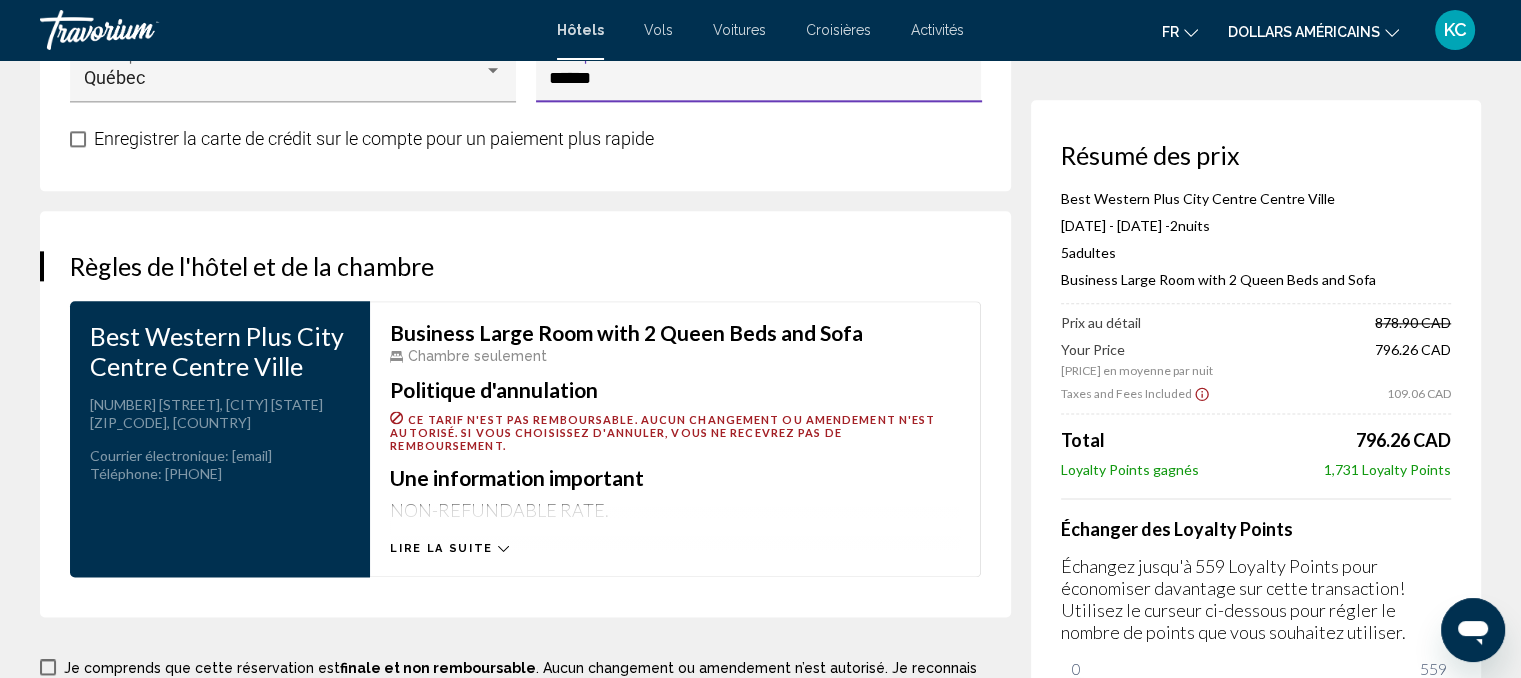 type on "******" 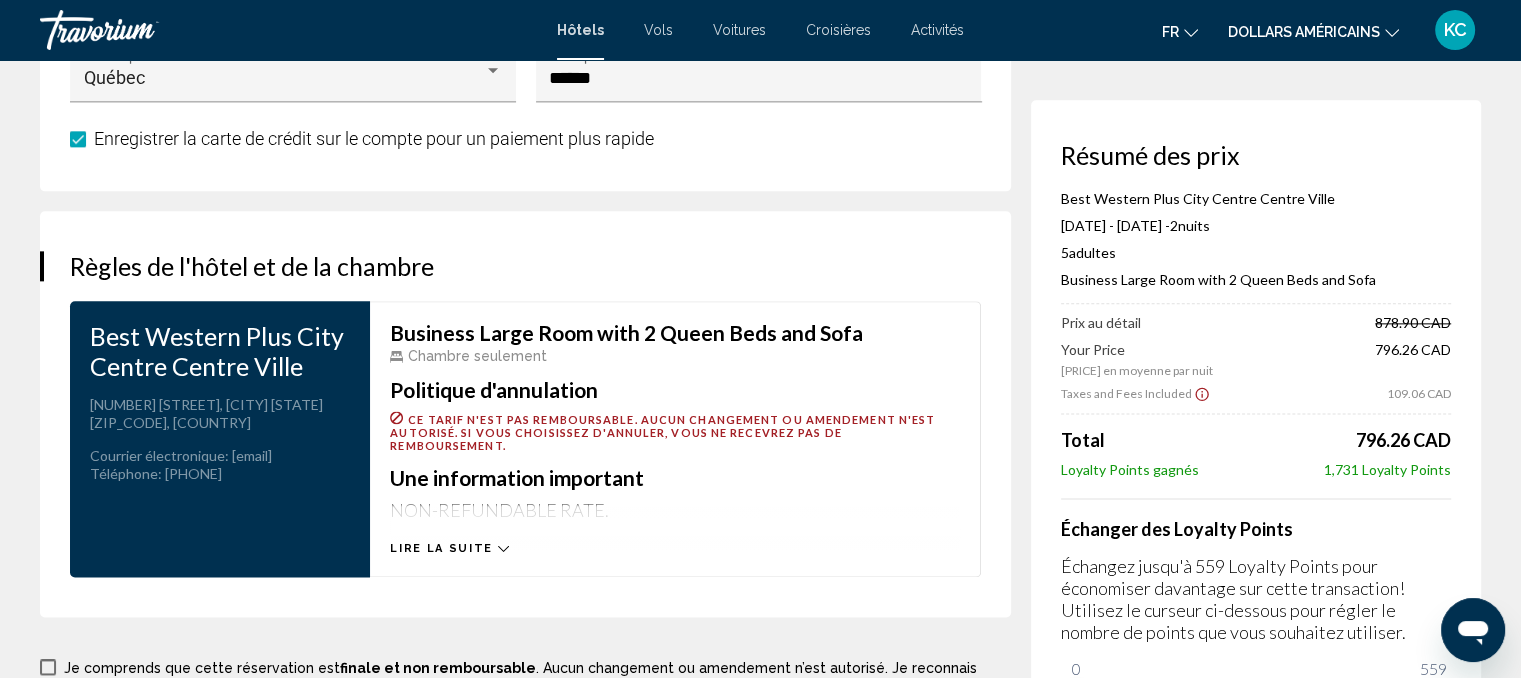 click at bounding box center [78, 139] 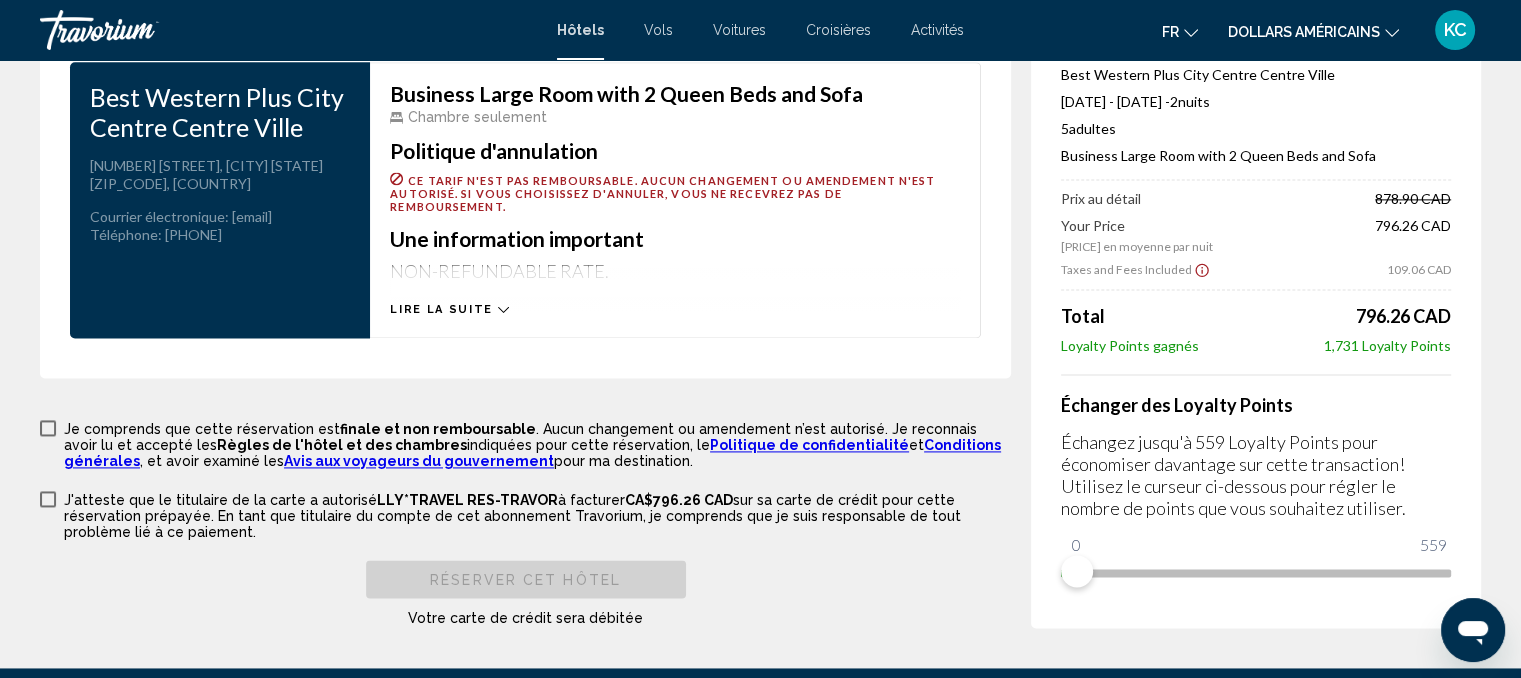 scroll, scrollTop: 2714, scrollLeft: 0, axis: vertical 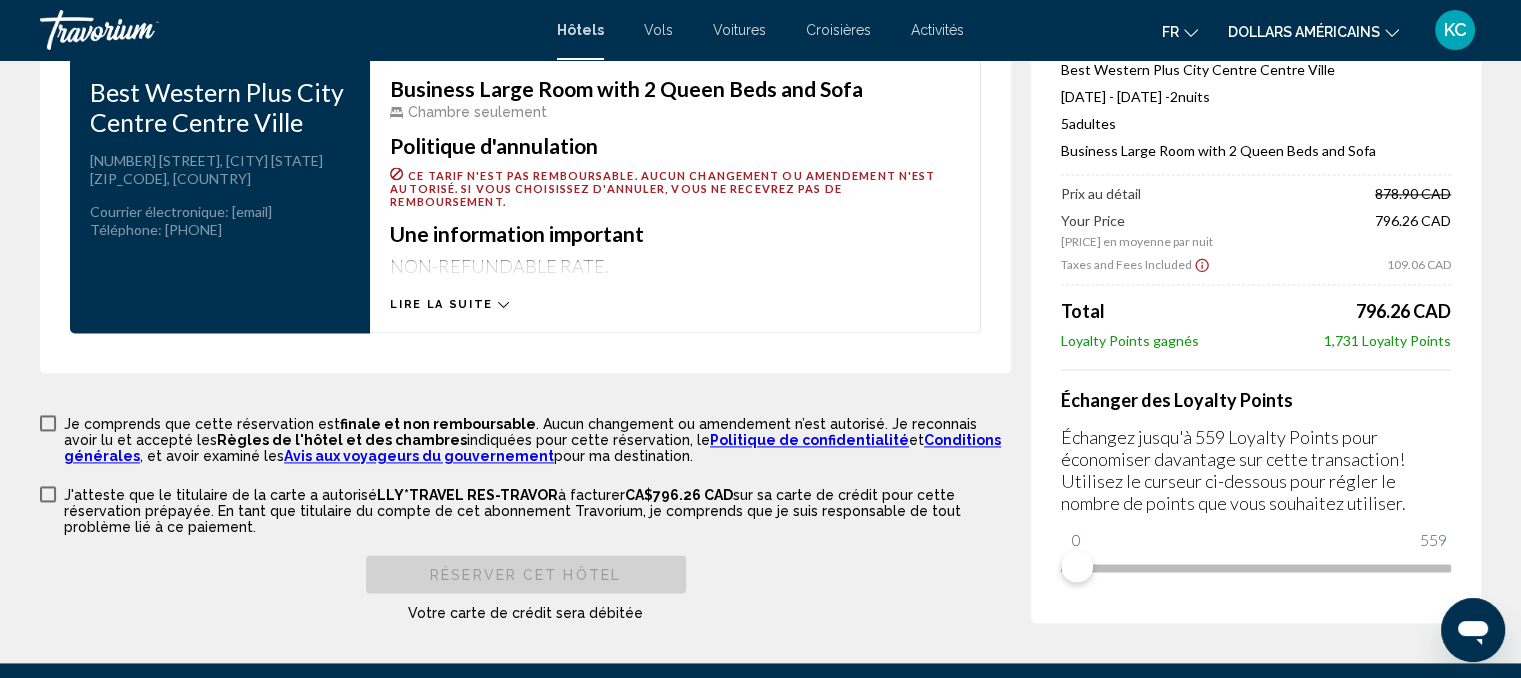 click at bounding box center [48, 423] 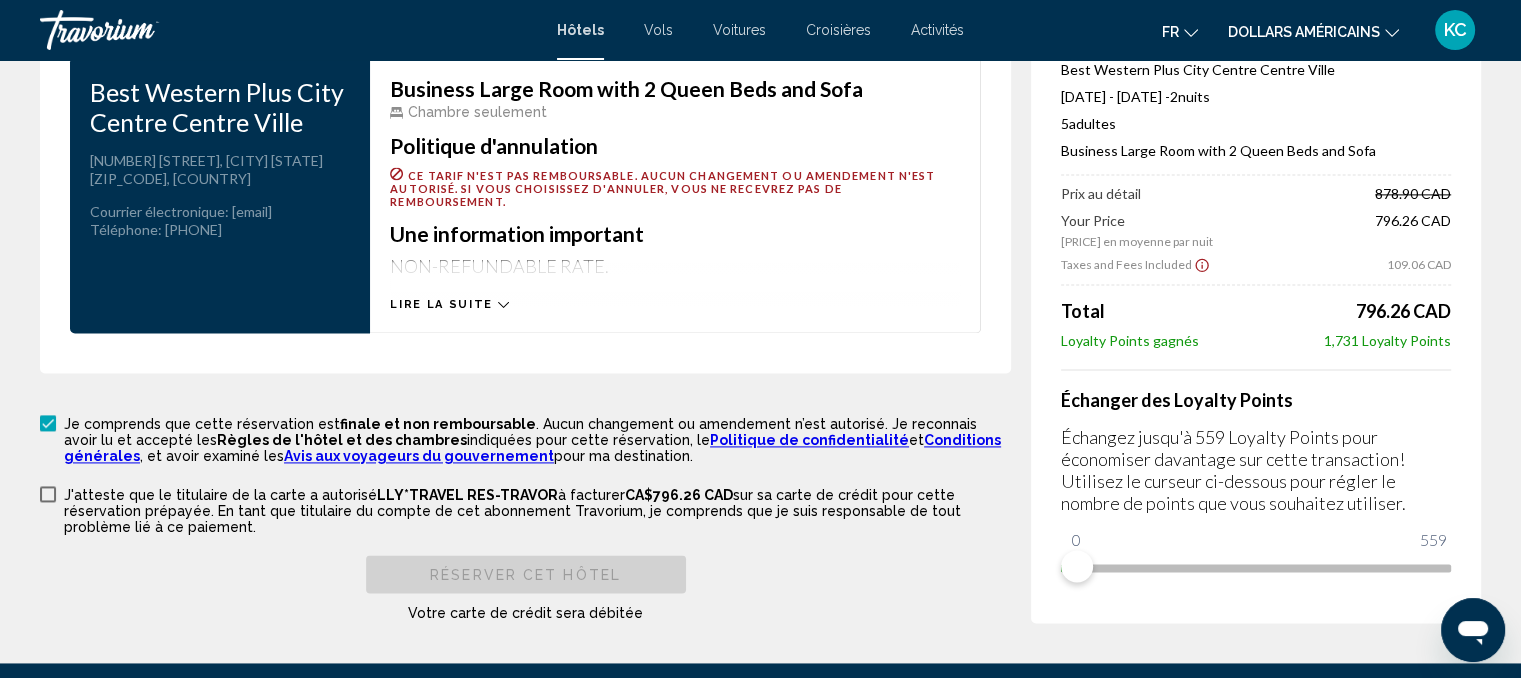 click at bounding box center [48, 494] 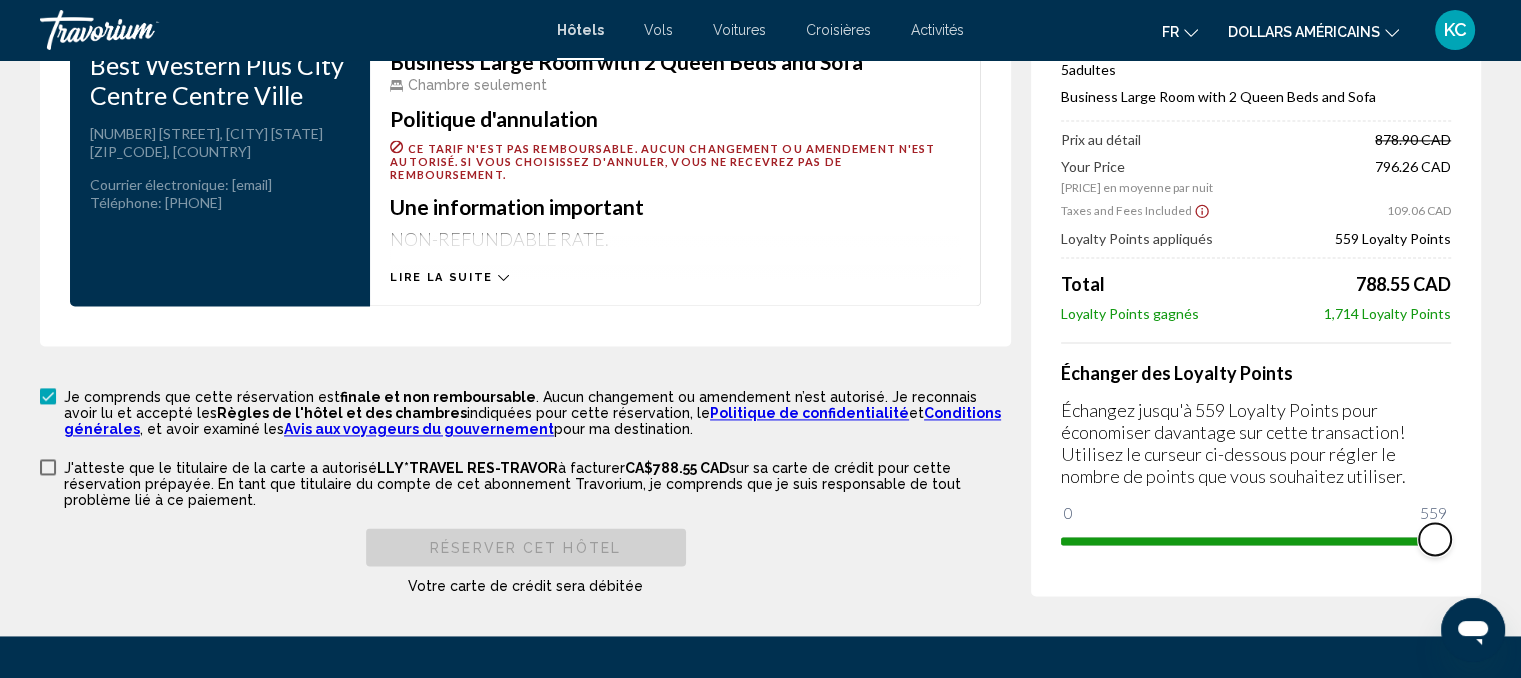 scroll, scrollTop: 2749, scrollLeft: 0, axis: vertical 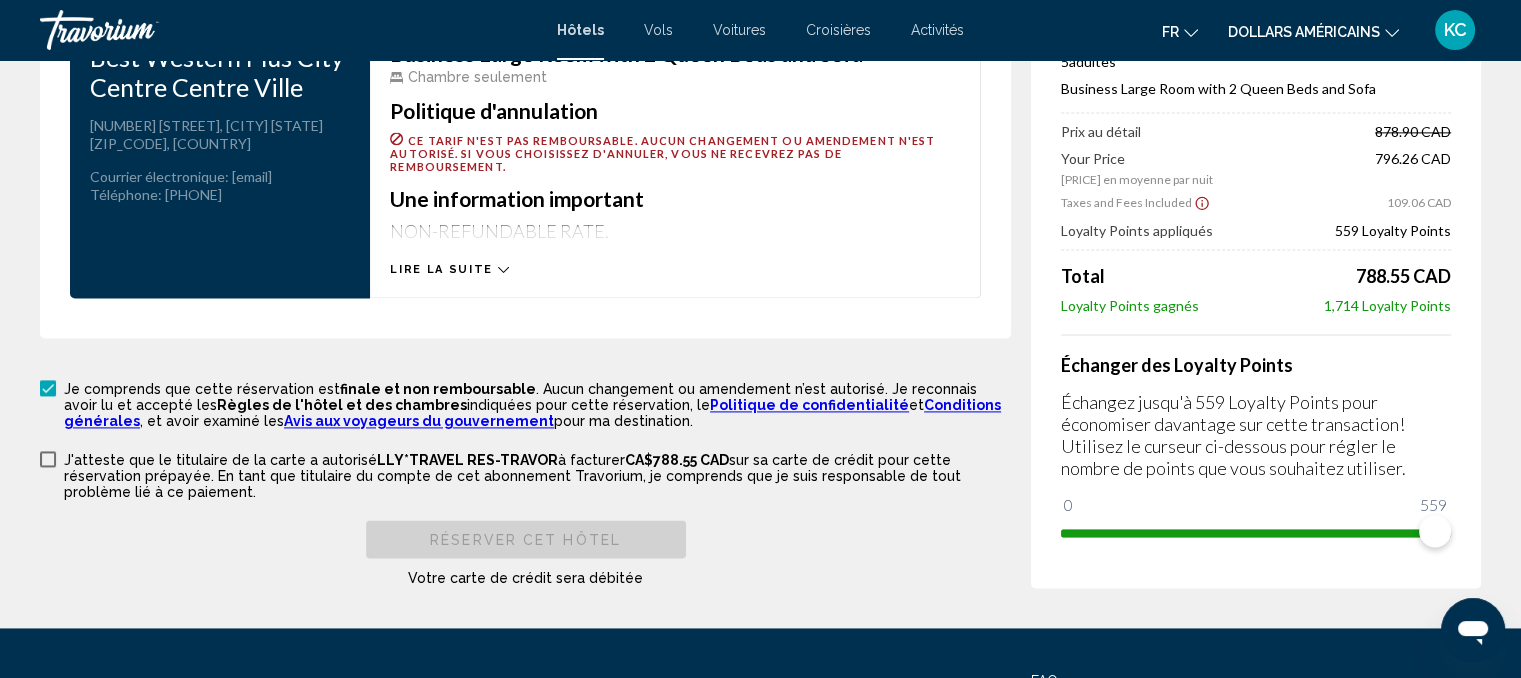 click at bounding box center (48, 459) 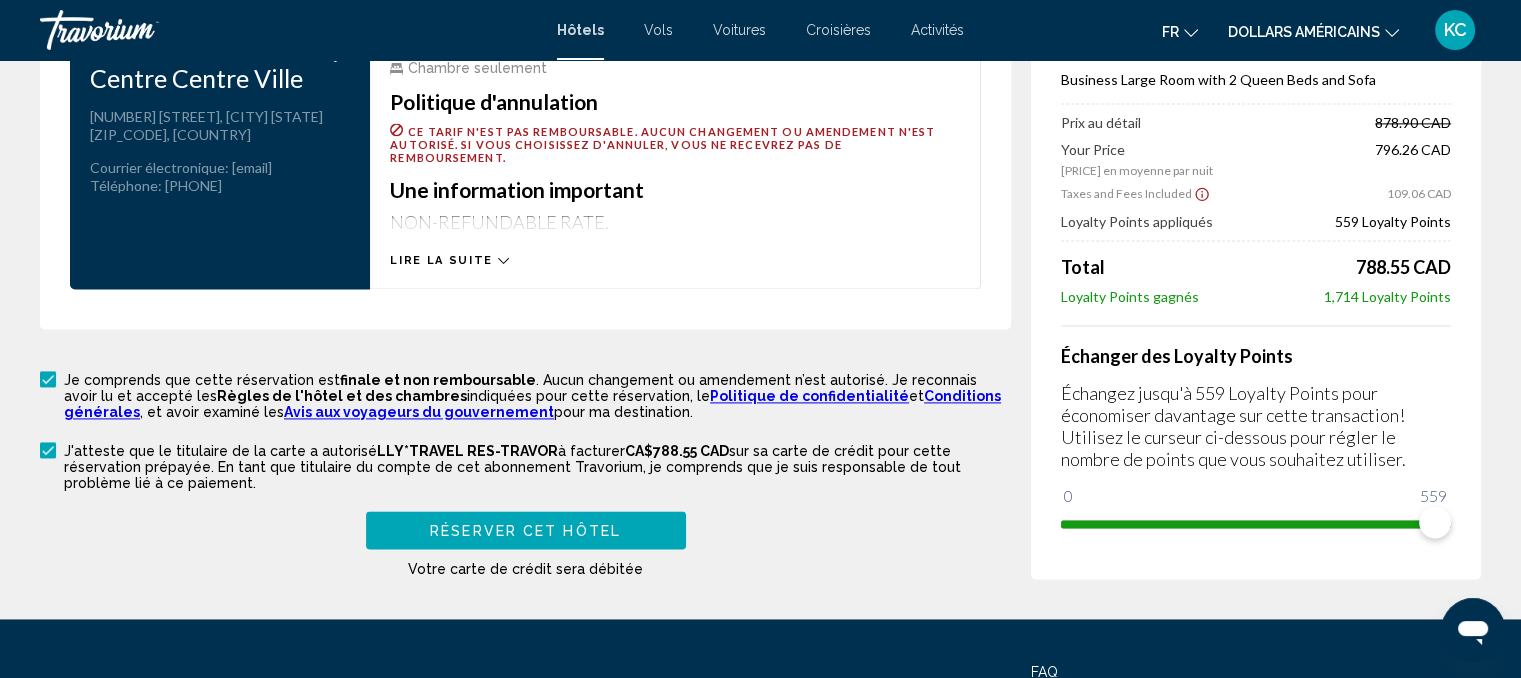 scroll, scrollTop: 2791, scrollLeft: 0, axis: vertical 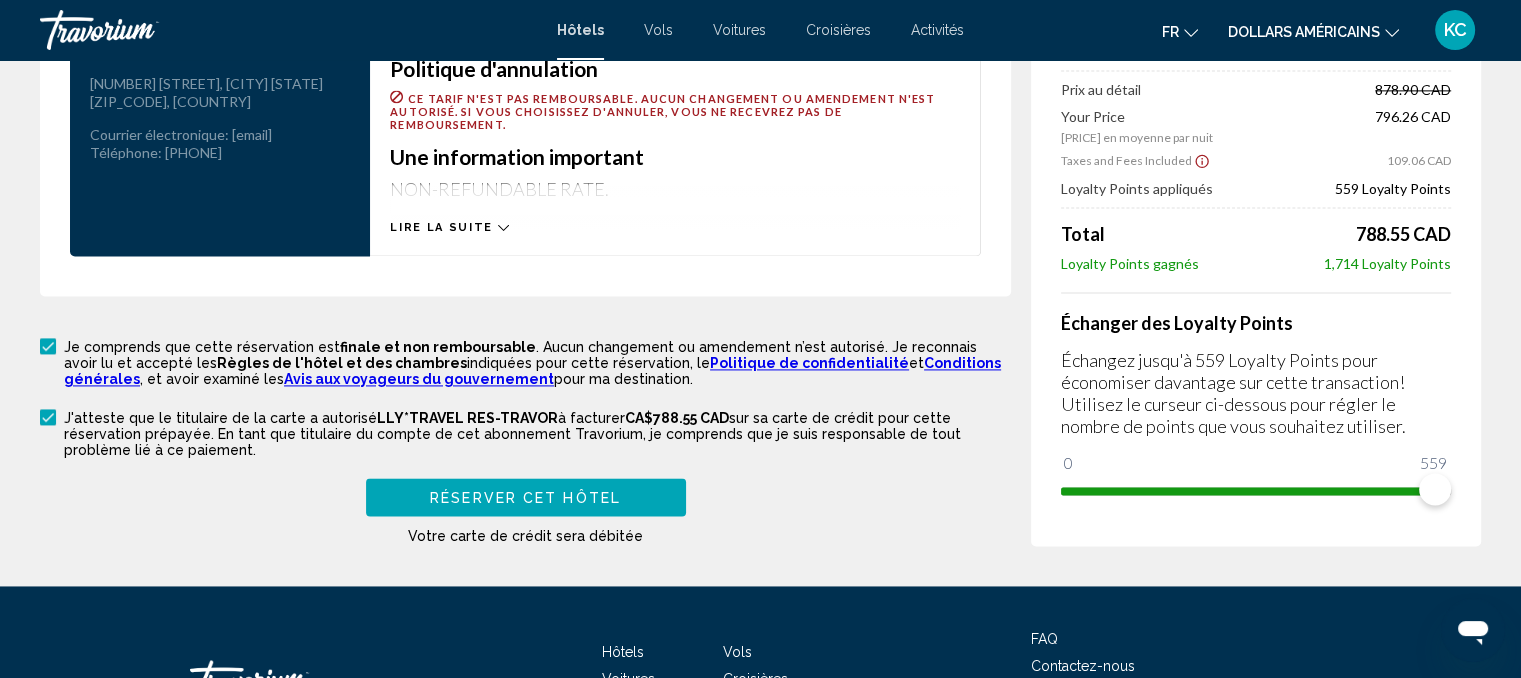 click on "Réserver cet hôtel" at bounding box center (525, 498) 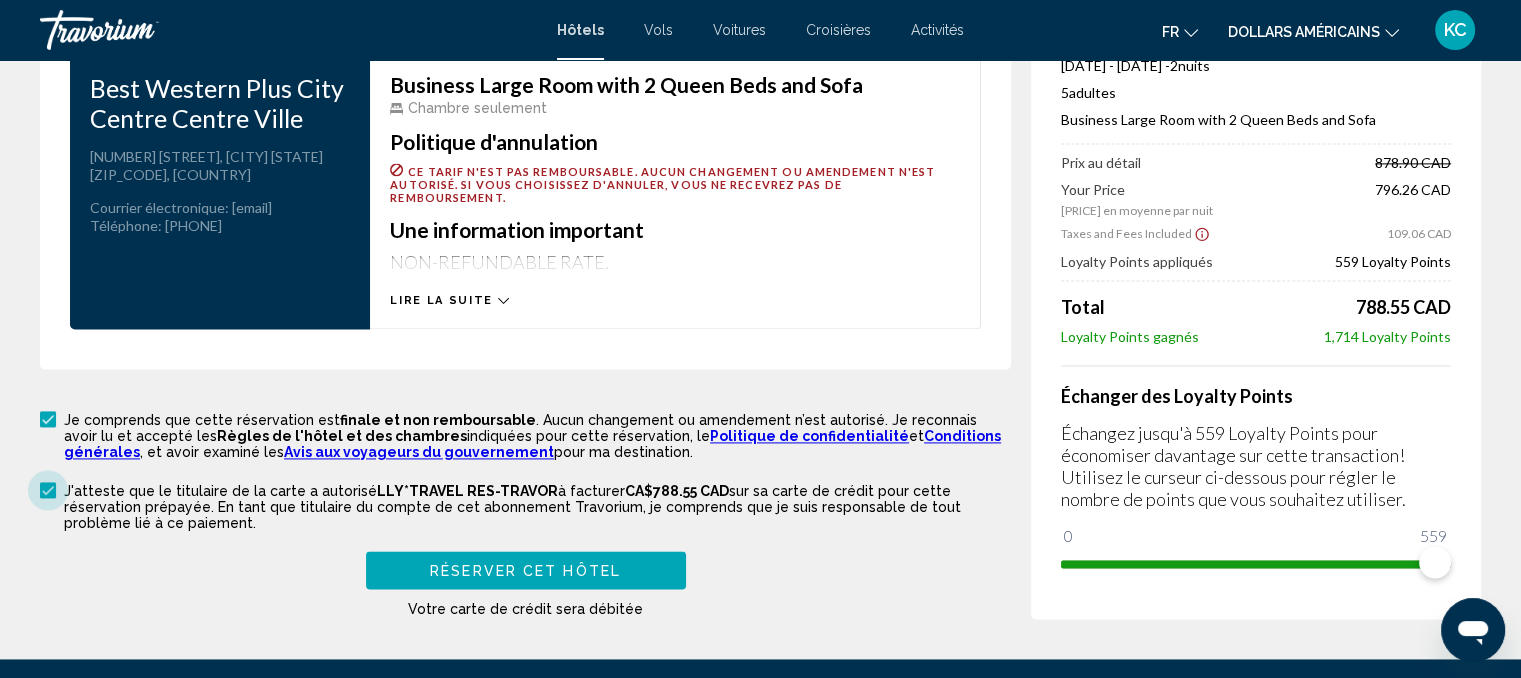 scroll, scrollTop: 2922, scrollLeft: 0, axis: vertical 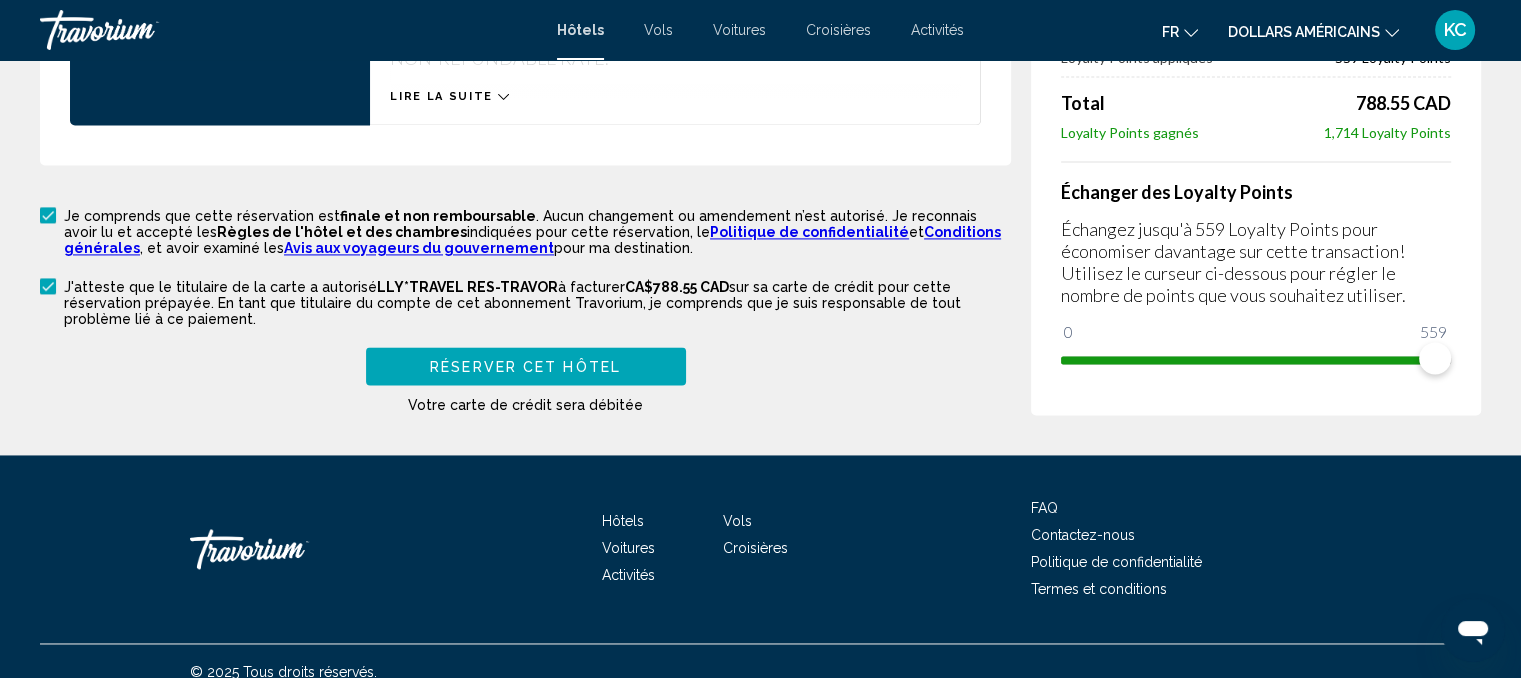 click on "Réserver cet hôtel" at bounding box center [525, 367] 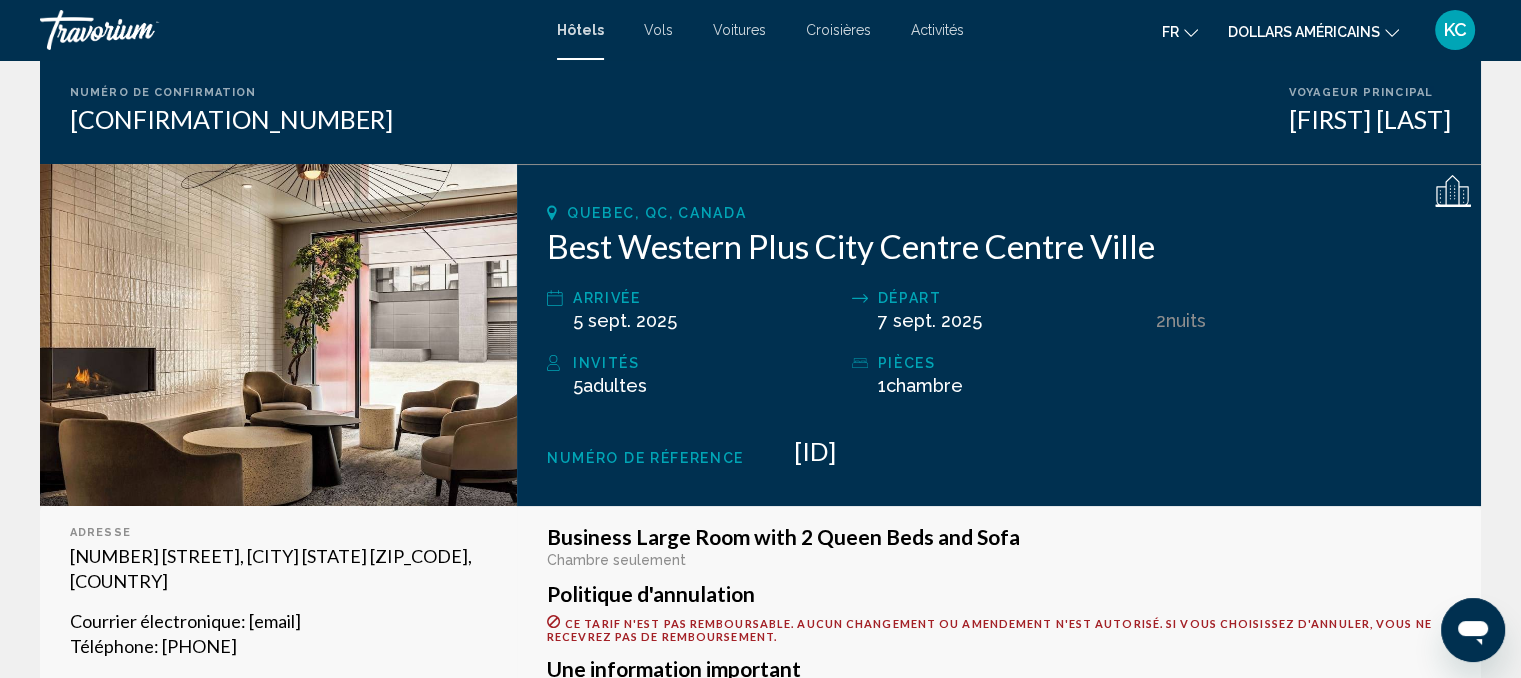 scroll, scrollTop: 0, scrollLeft: 0, axis: both 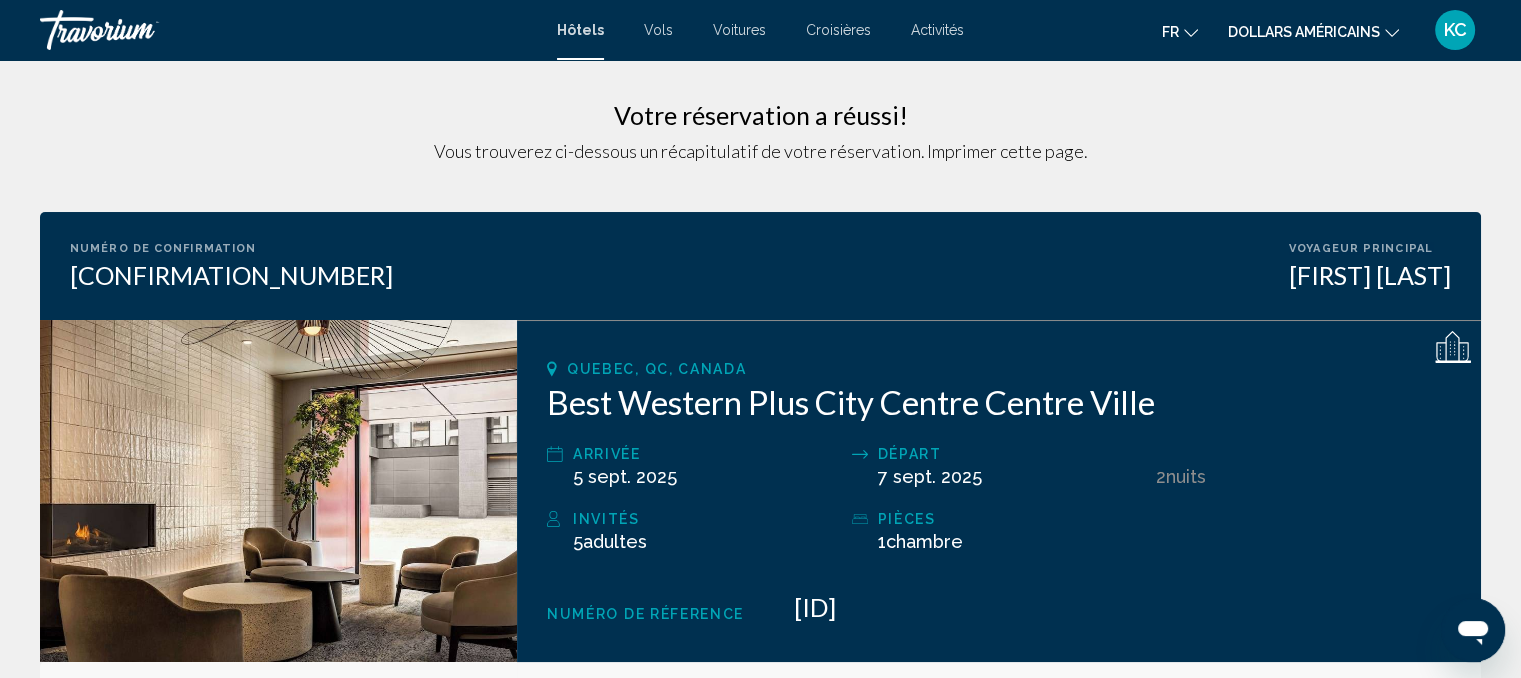 click on "Numéro de confirmation 795846015 Voyageur principal [FIRST] [LAST]" at bounding box center [760, 266] 